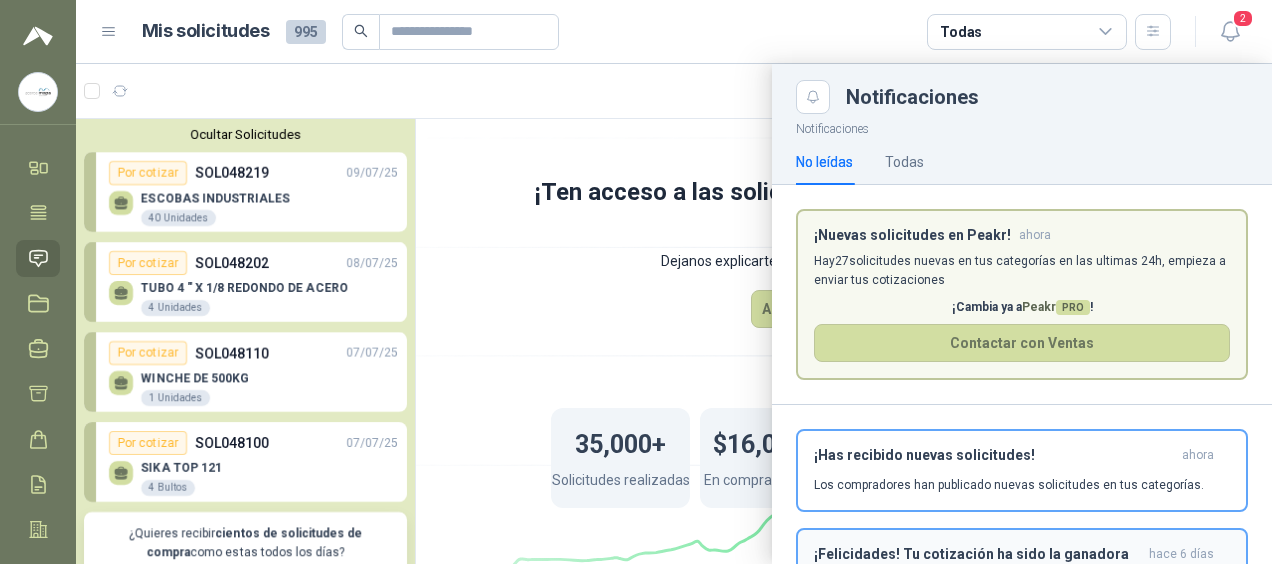 scroll, scrollTop: 0, scrollLeft: 0, axis: both 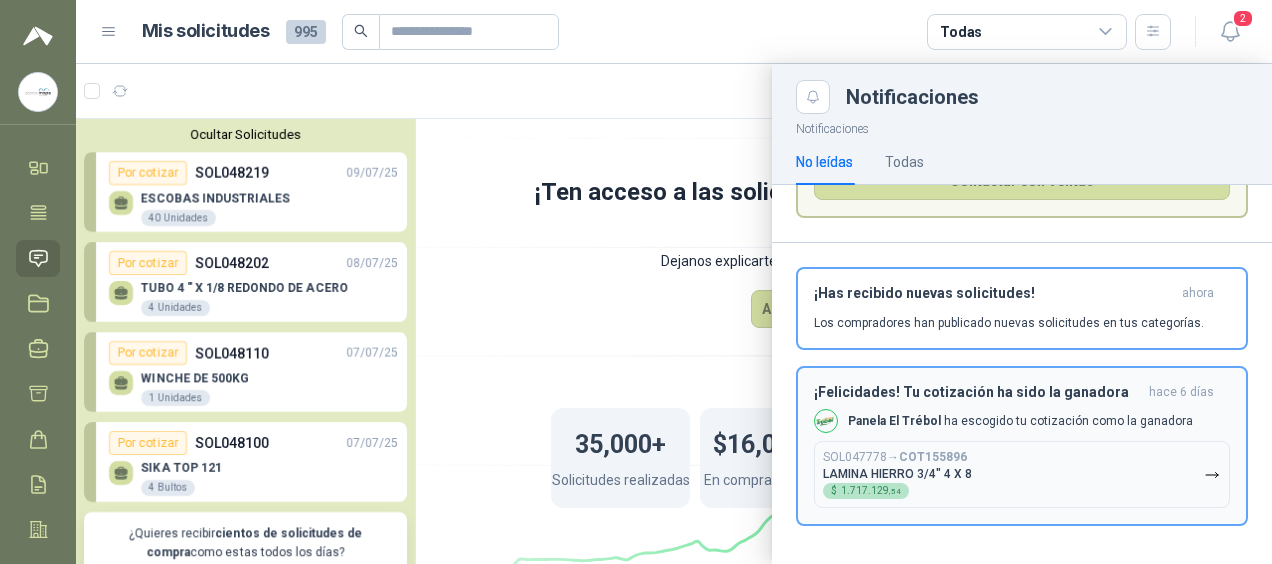 click on "Panela El Trébol    ha escogido tu cotización como la ganadora" at bounding box center (1020, 421) 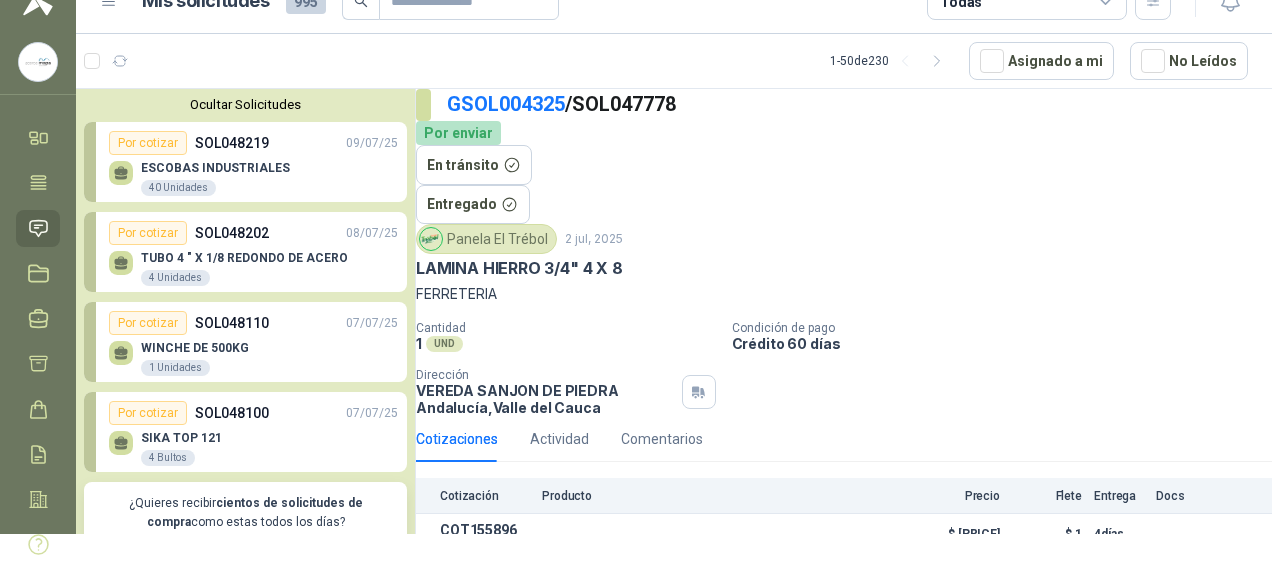 scroll, scrollTop: 0, scrollLeft: 0, axis: both 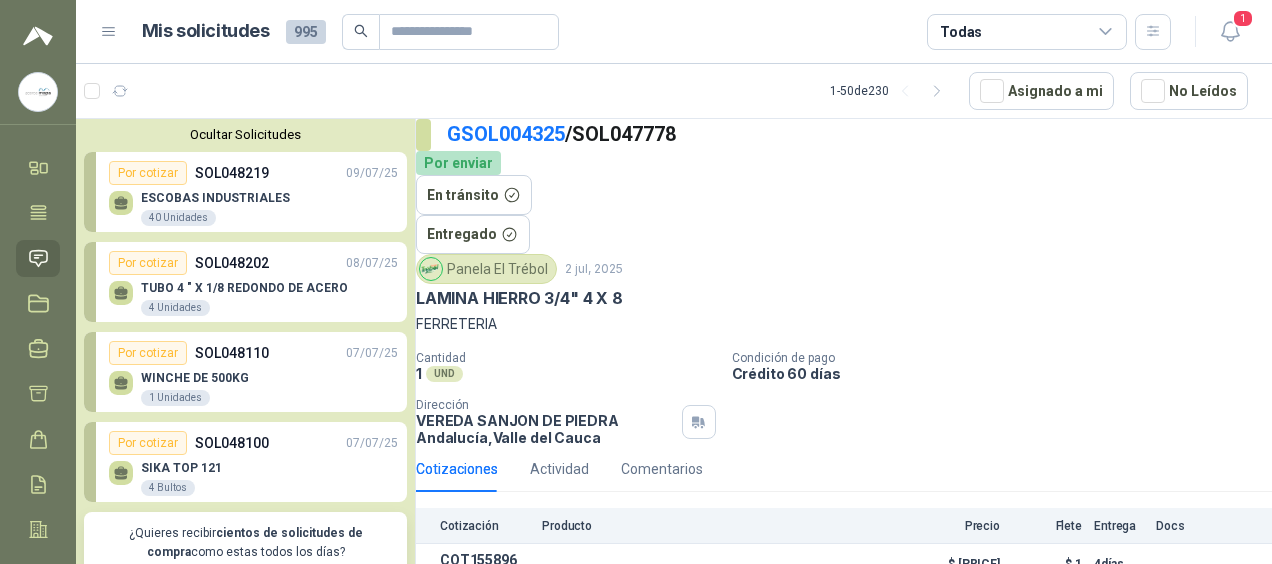 click on "995" at bounding box center [306, 32] 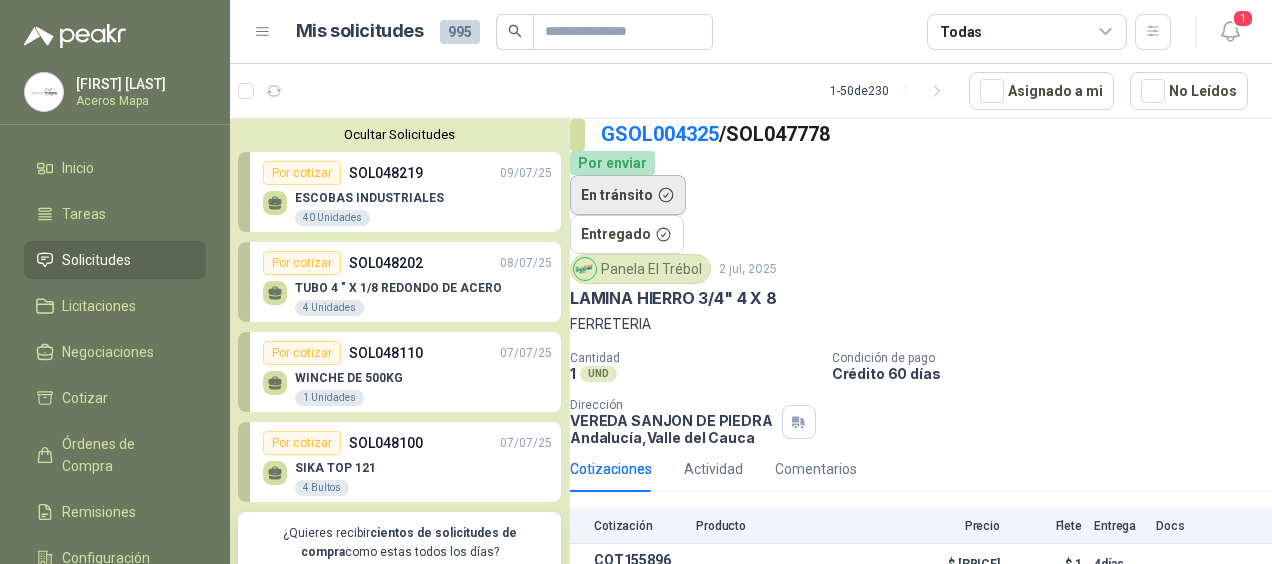 click on "En tránsito" at bounding box center [628, 195] 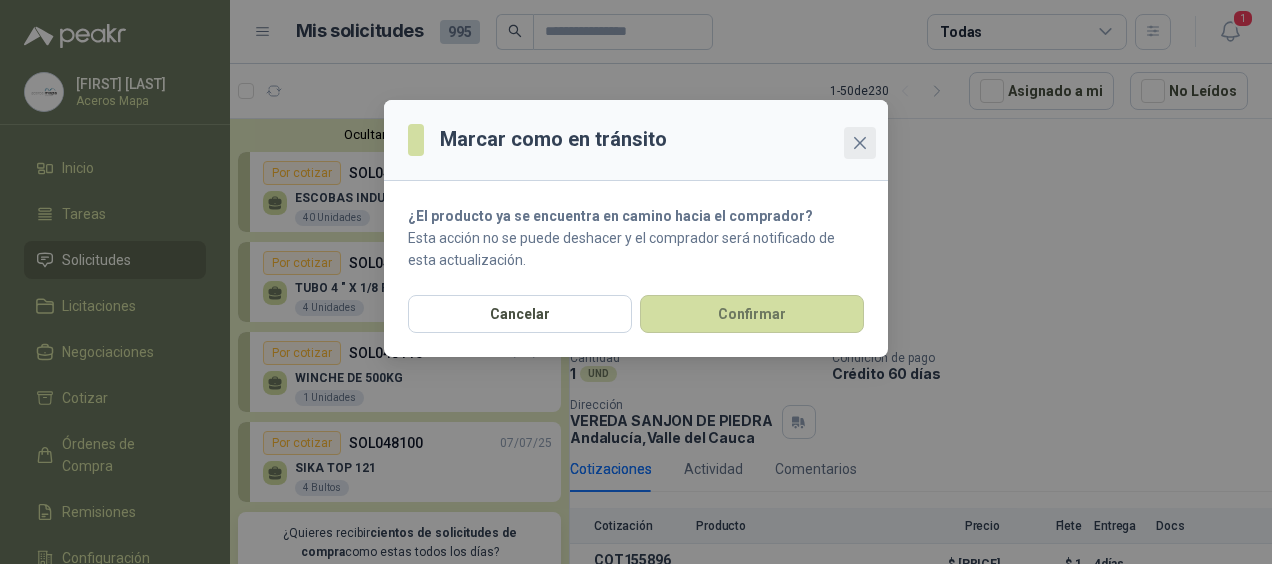 click at bounding box center (860, 143) 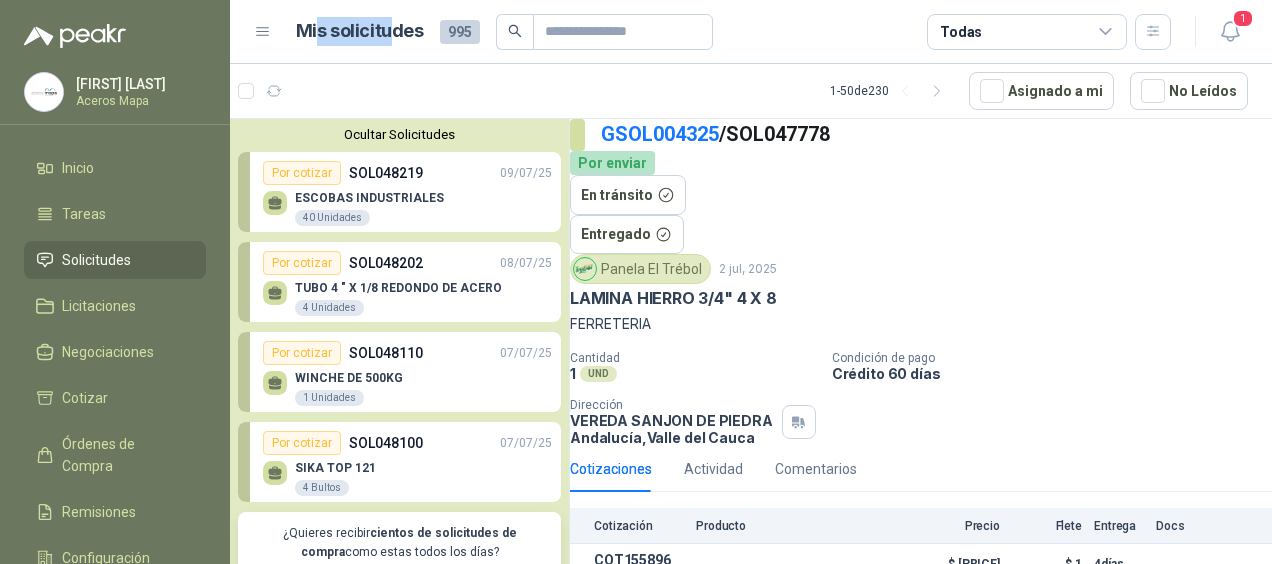 drag, startPoint x: 316, startPoint y: 44, endPoint x: 394, endPoint y: 35, distance: 78.51752 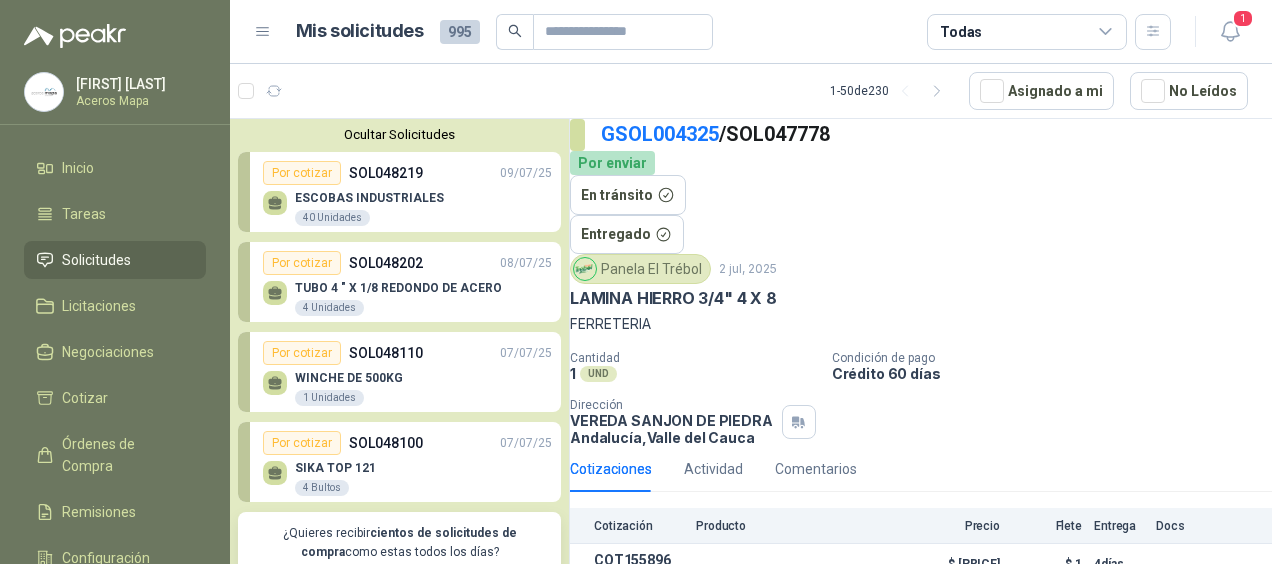 drag, startPoint x: 394, startPoint y: 35, endPoint x: 294, endPoint y: 52, distance: 101.43471 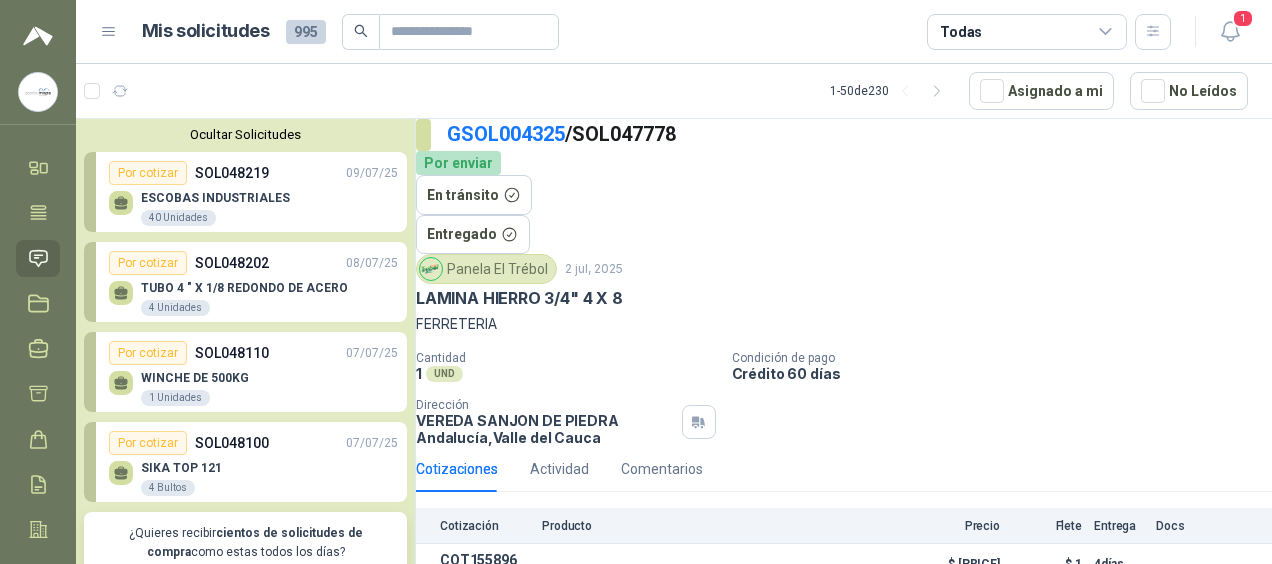 click on "995" at bounding box center (306, 32) 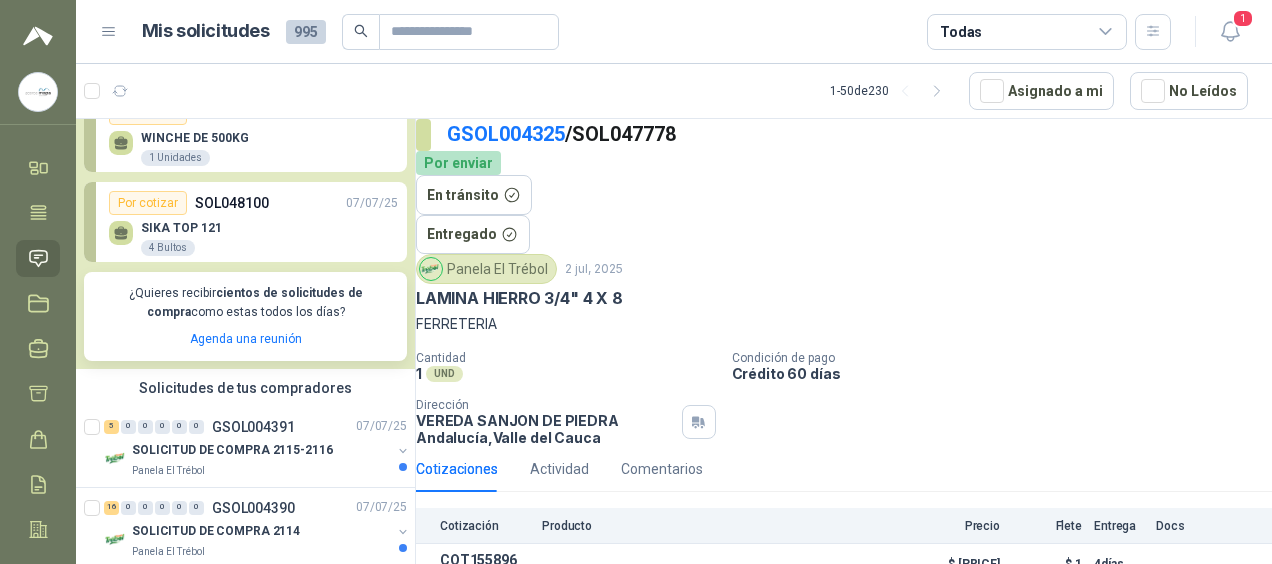 scroll, scrollTop: 330, scrollLeft: 0, axis: vertical 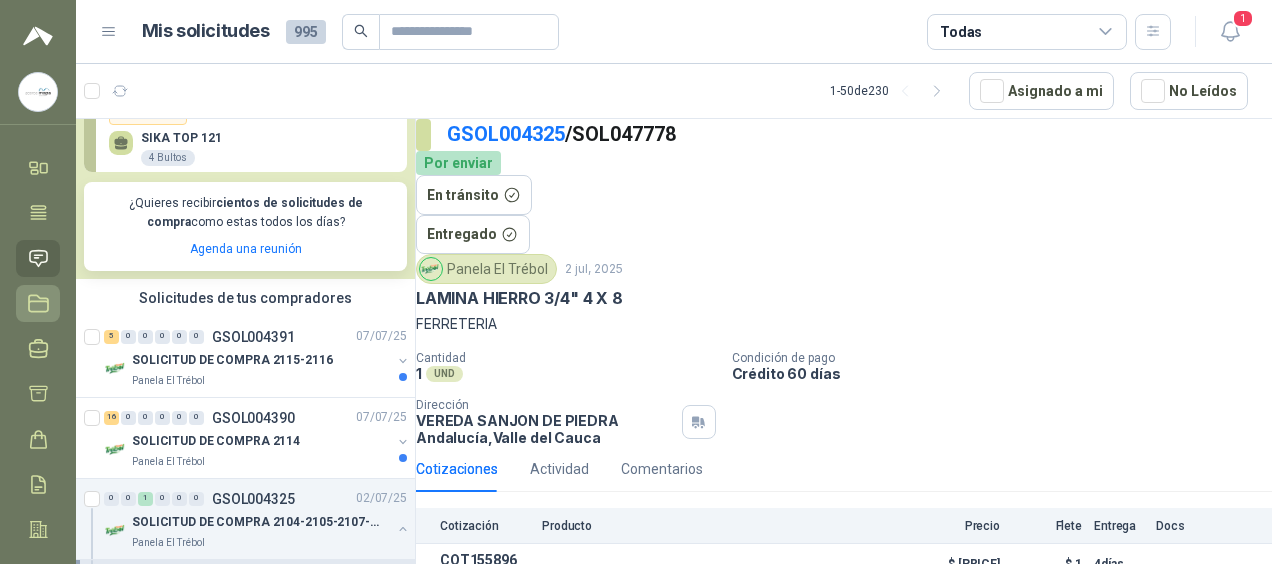 click on "Licitaciones" at bounding box center (38, 303) 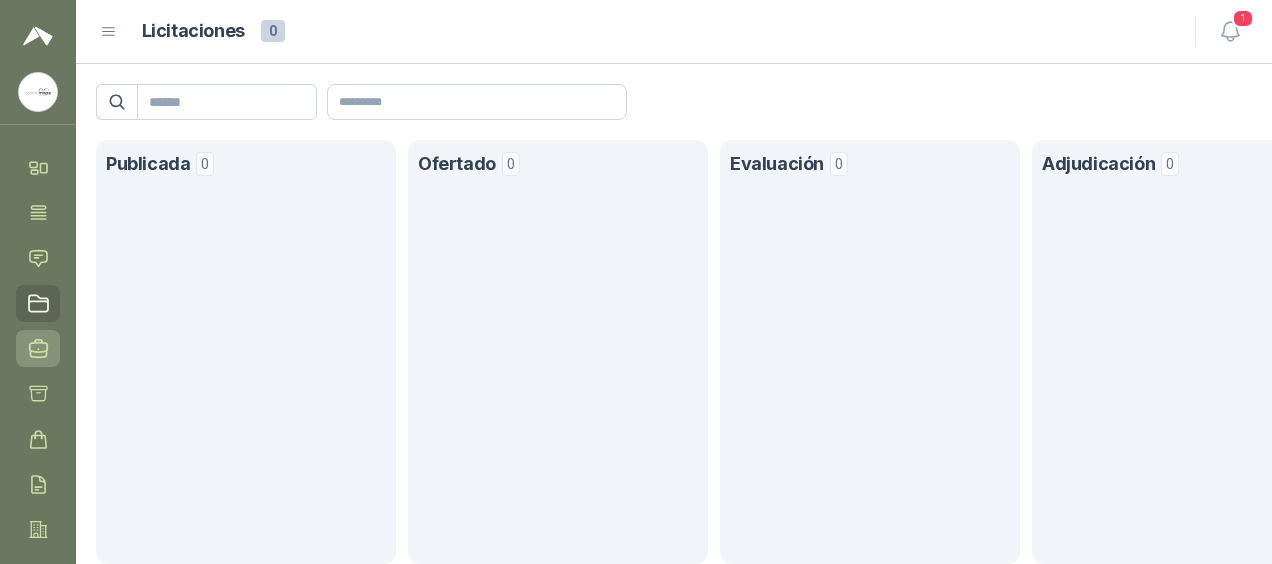click at bounding box center (38, 348) 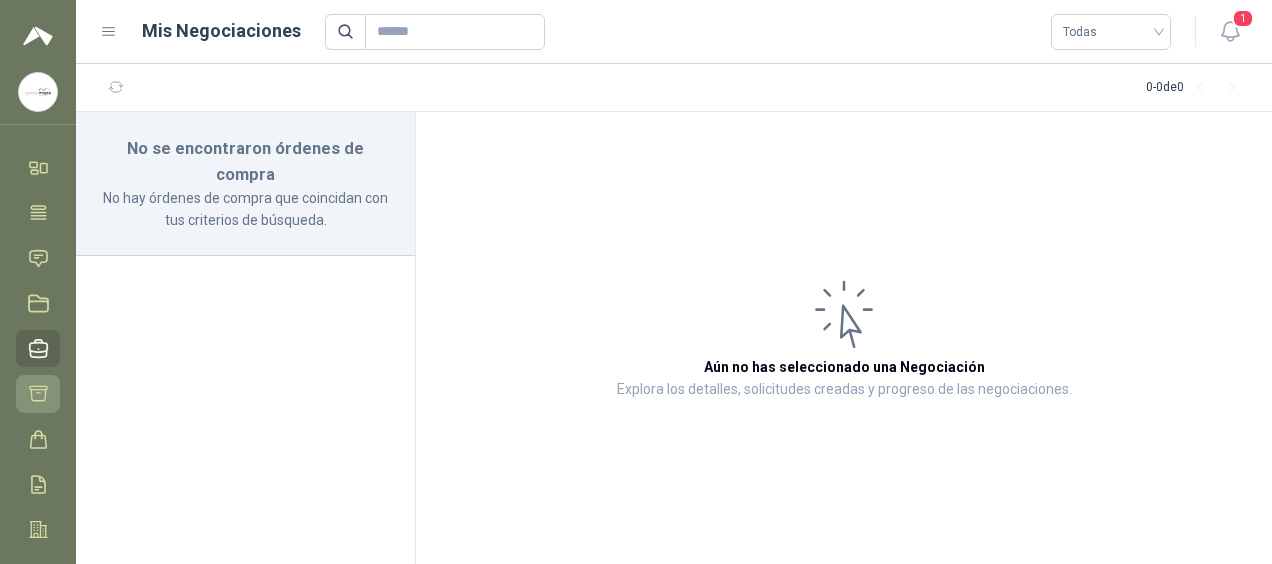 click at bounding box center (38, 393) 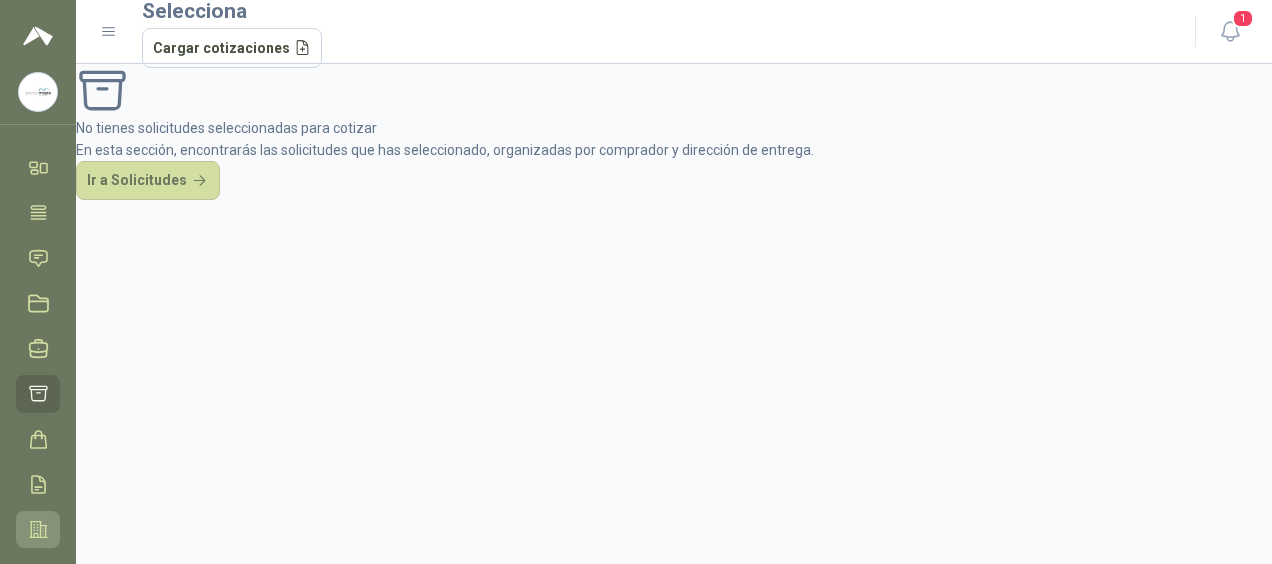 click at bounding box center (38, 529) 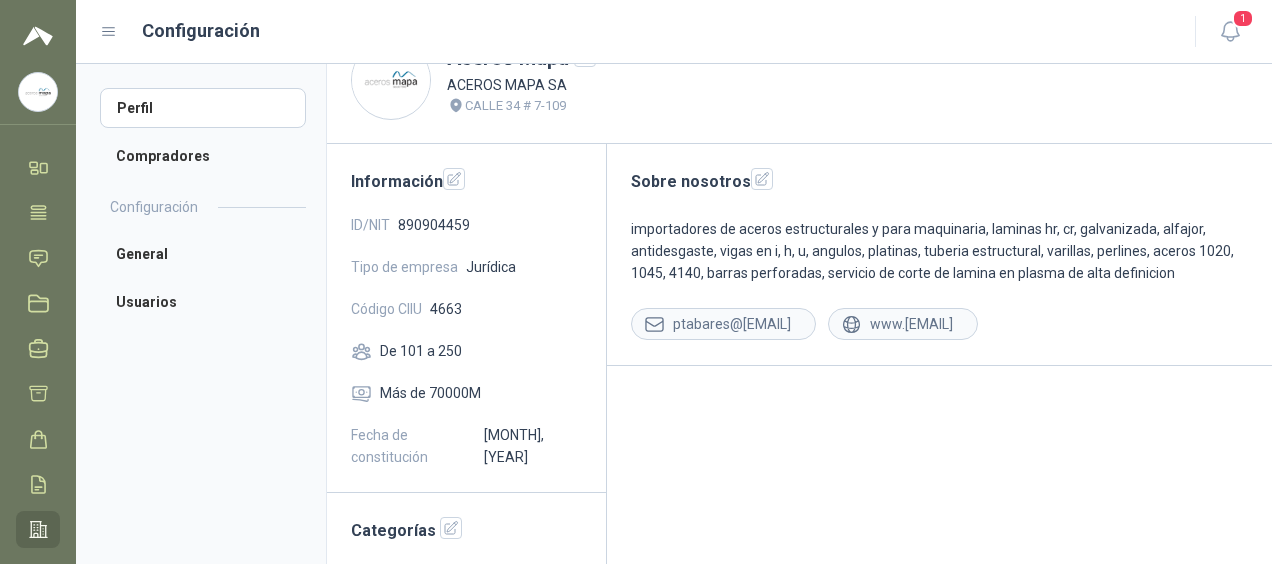scroll, scrollTop: 0, scrollLeft: 0, axis: both 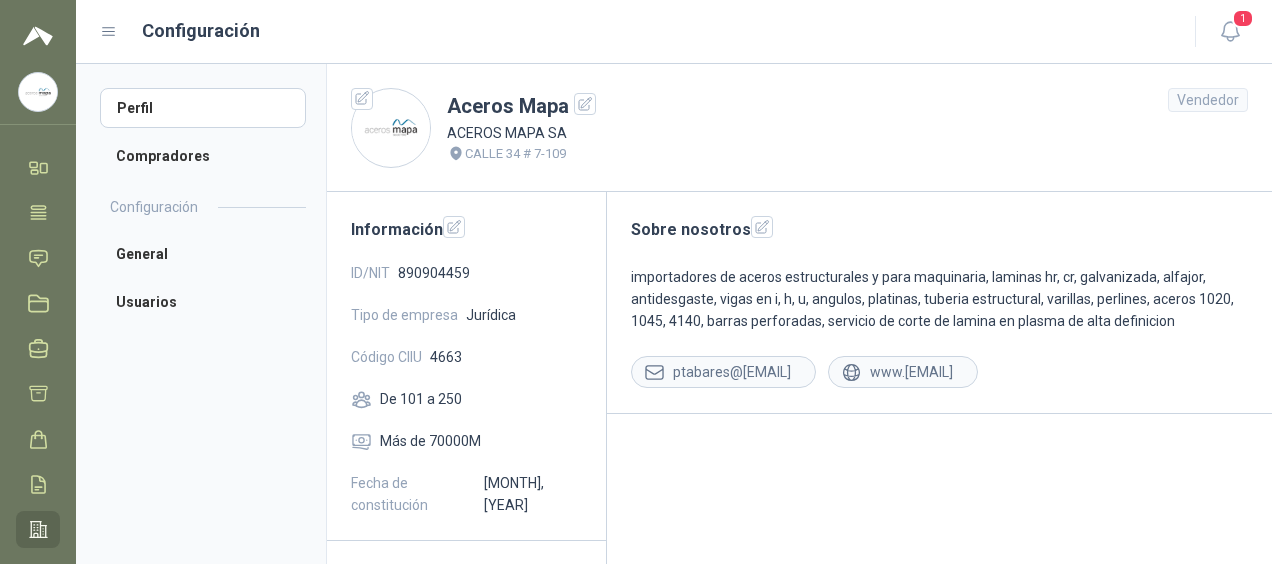 click on "Vendedor" at bounding box center (1208, 100) 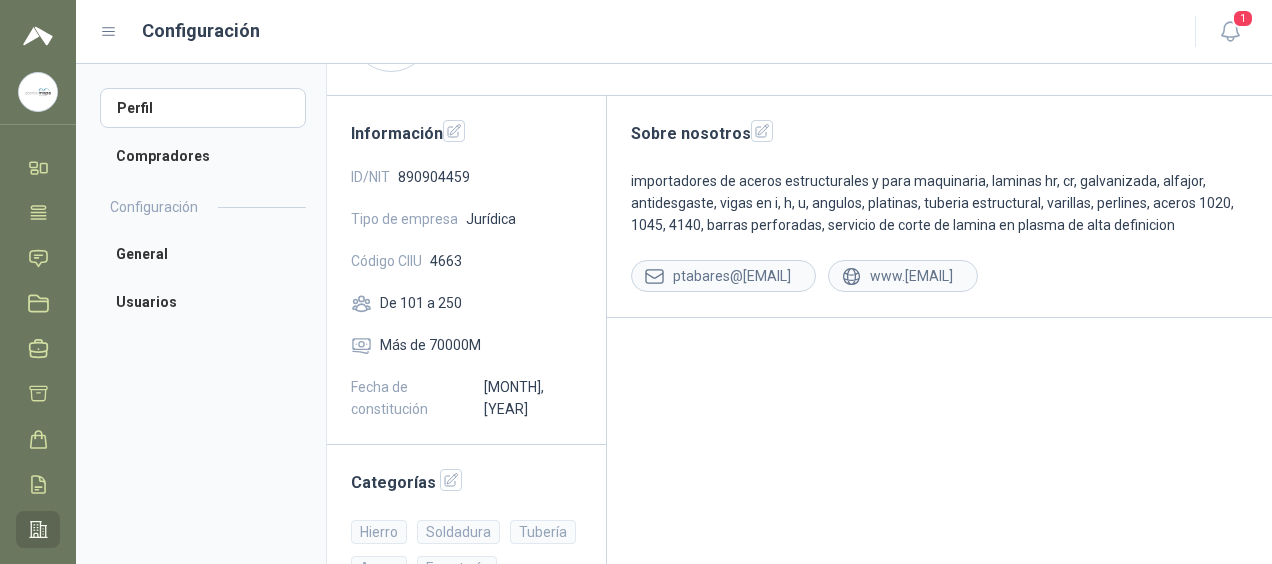 scroll, scrollTop: 124, scrollLeft: 0, axis: vertical 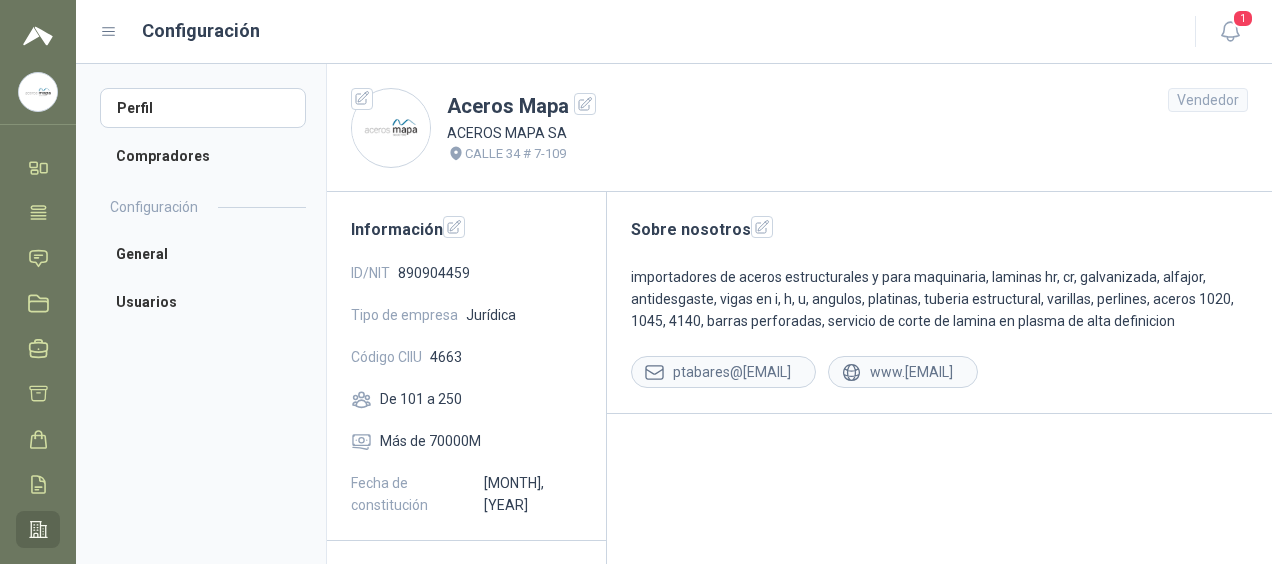 click on "Vendedor" at bounding box center [1208, 100] 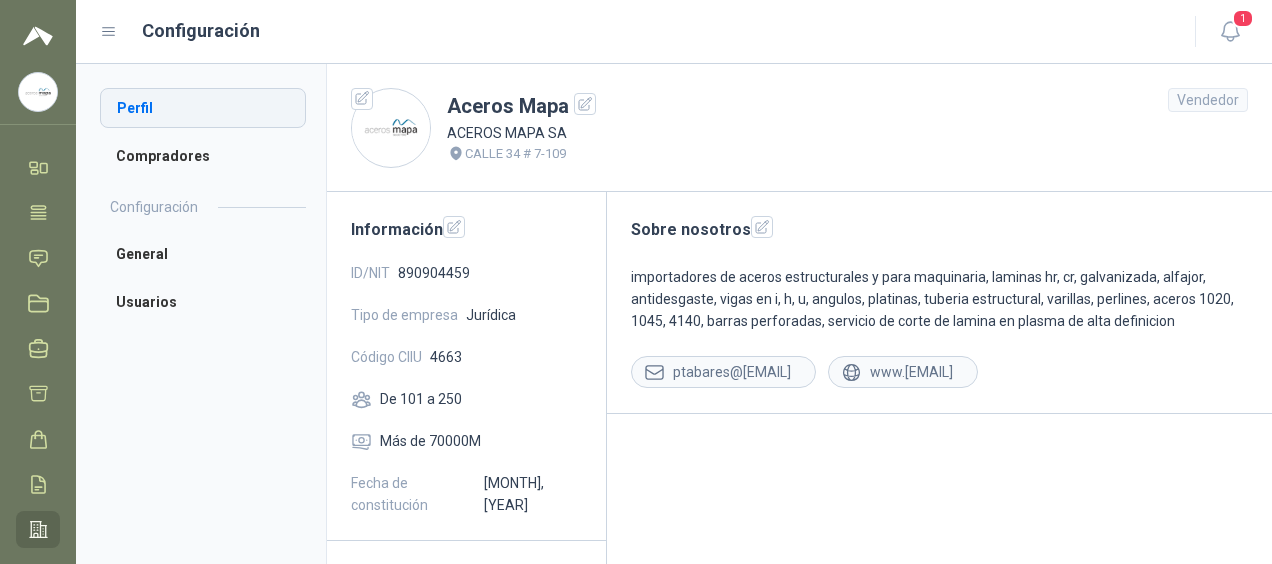 click on "Perfil" at bounding box center (203, 108) 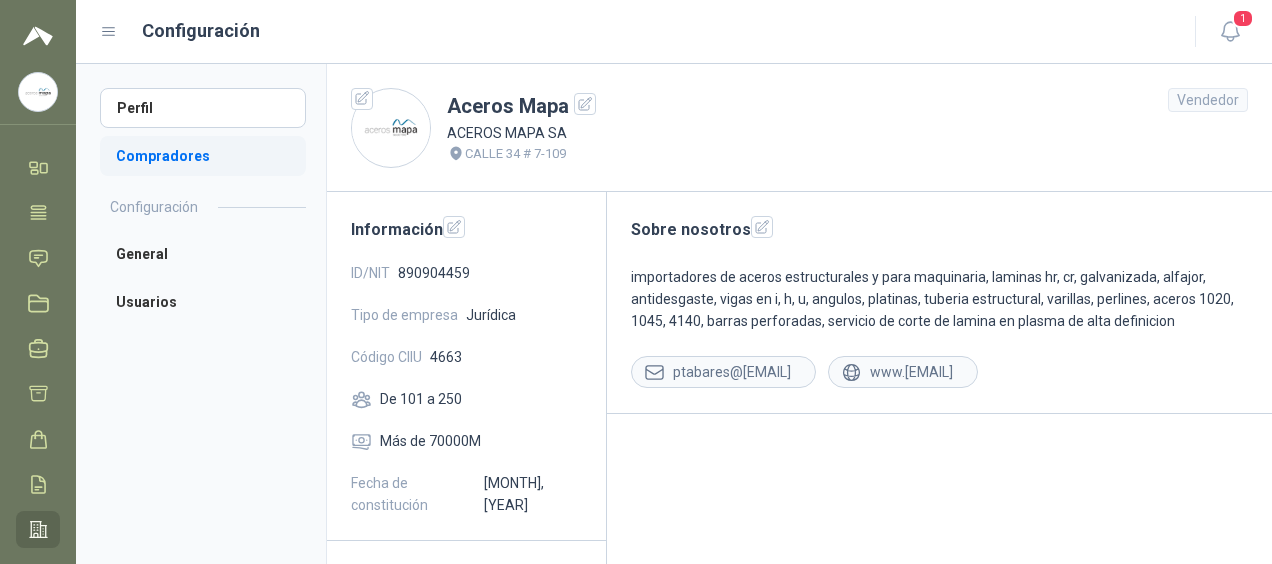 click on "Compradores" at bounding box center (203, 156) 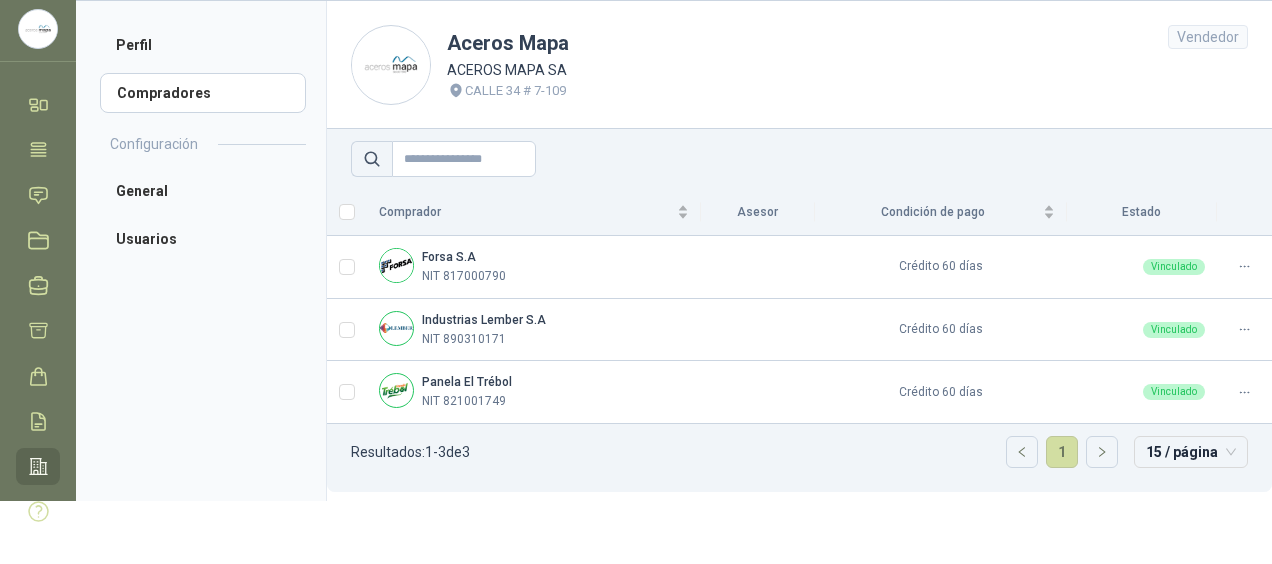 scroll, scrollTop: 85, scrollLeft: 0, axis: vertical 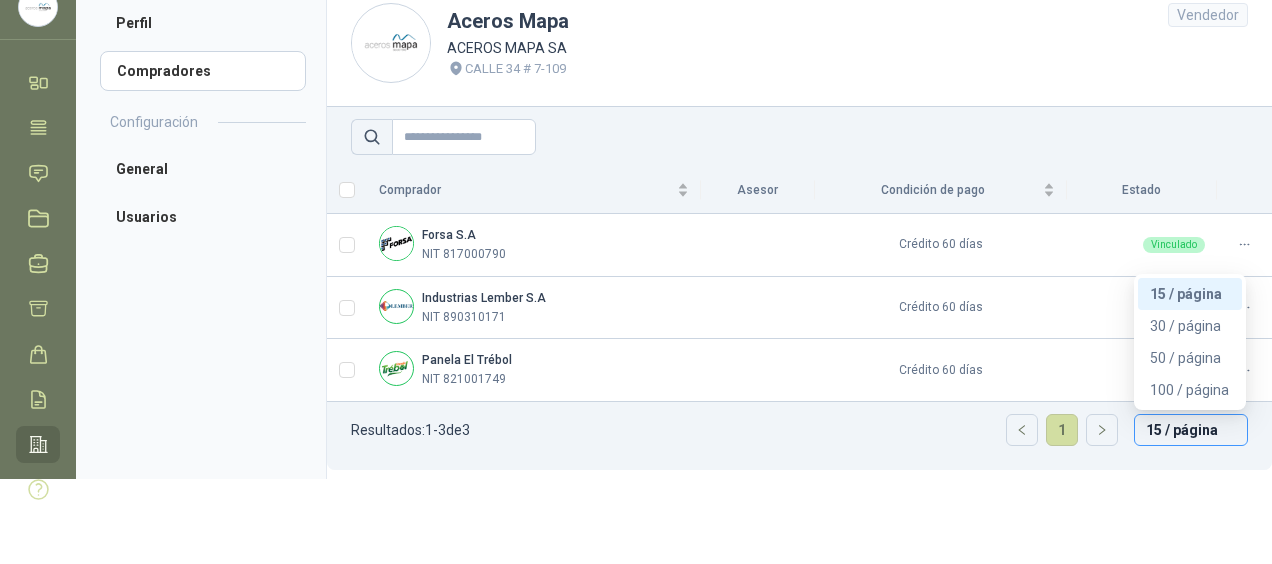 click on "15 / página" at bounding box center [1191, 430] 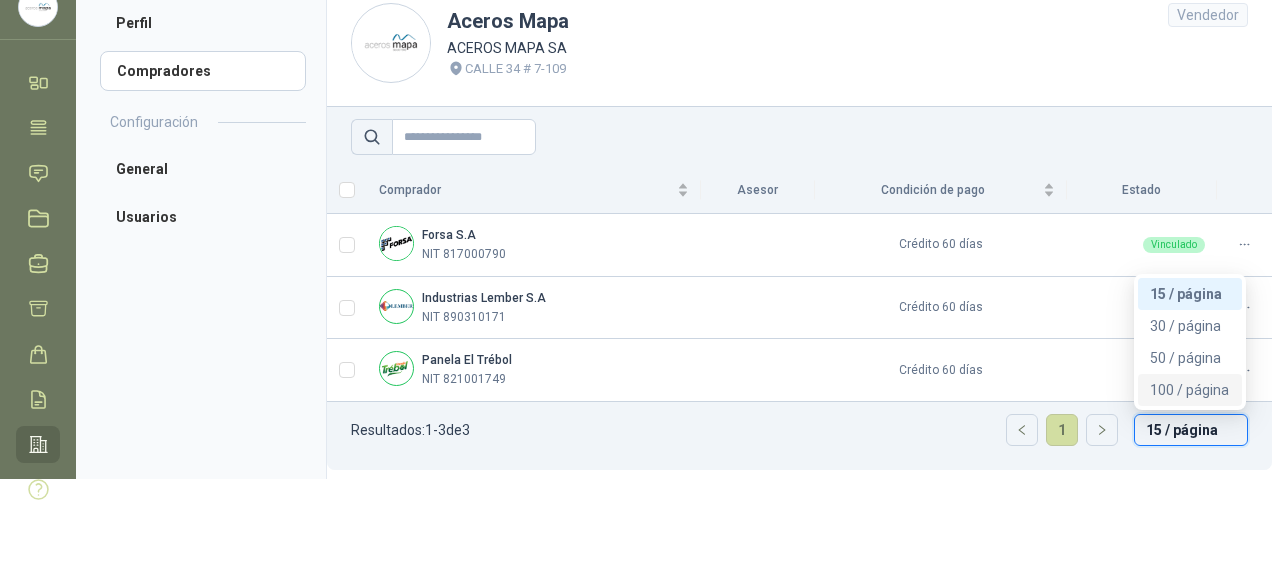 click on "100 / página" at bounding box center [1190, 390] 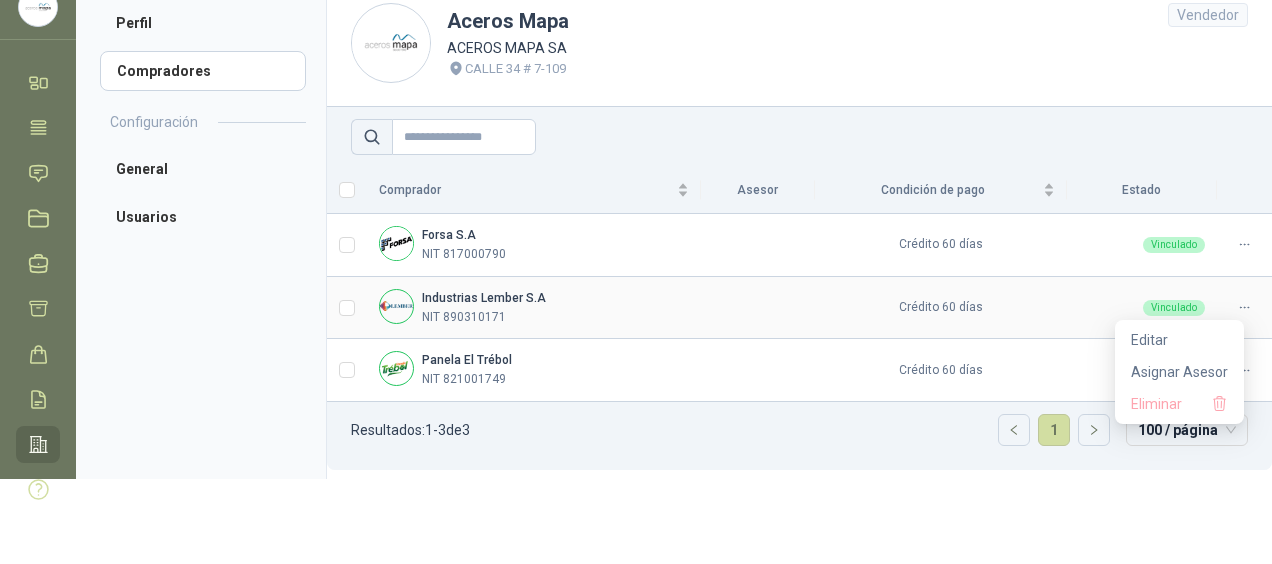 click at bounding box center (1244, 307) 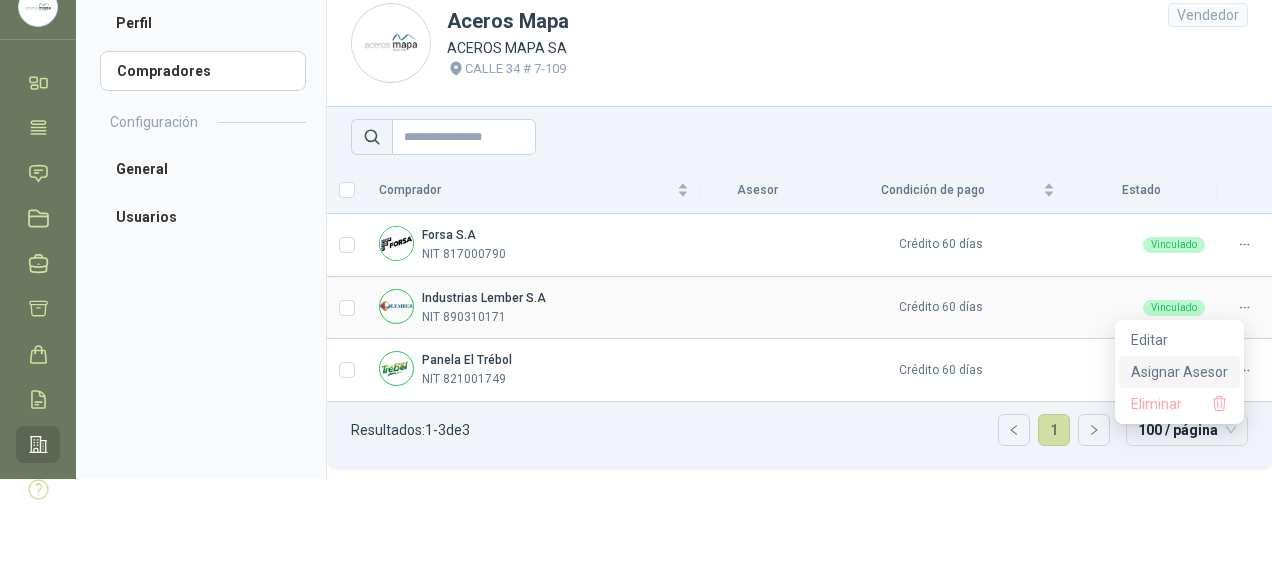 click on "Asignar Asesor" at bounding box center [1179, 372] 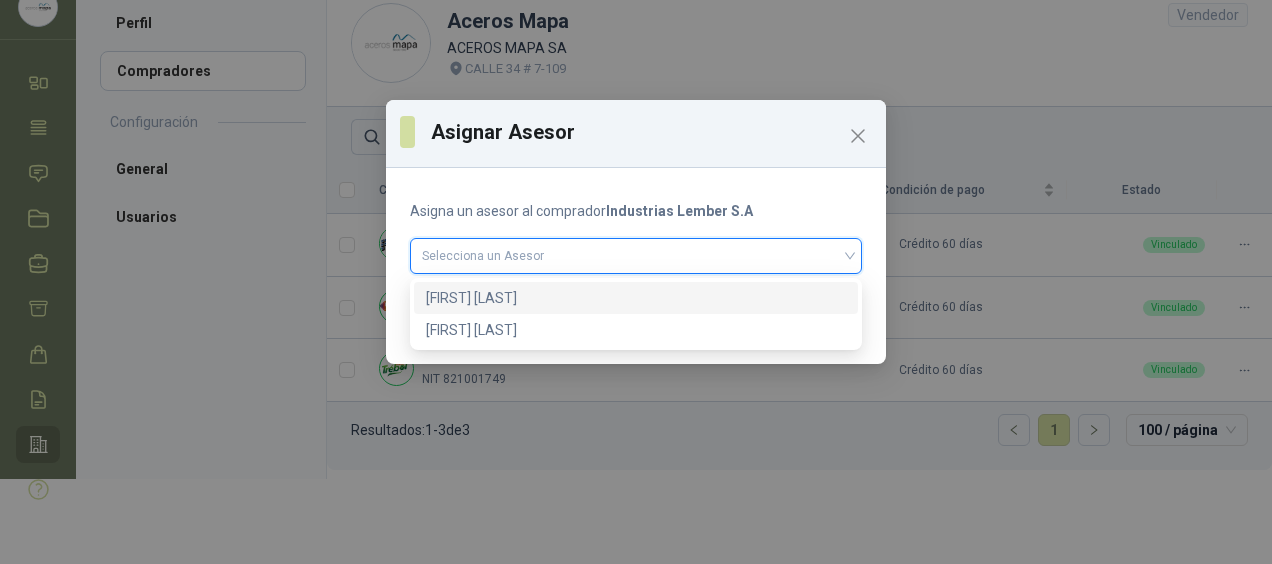 click at bounding box center [636, 254] 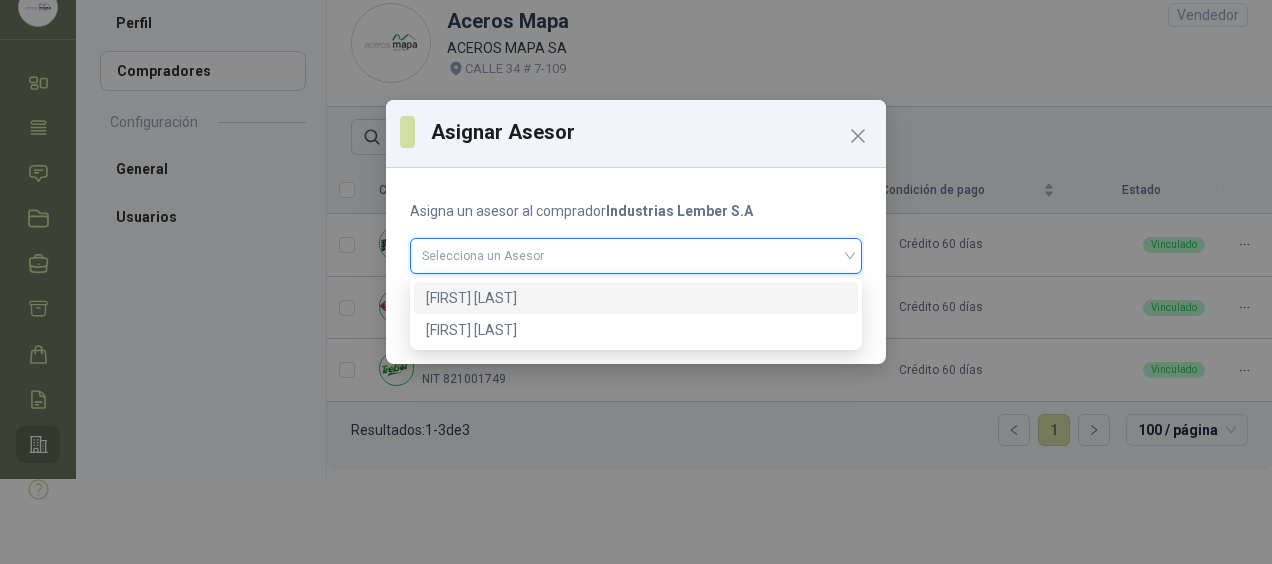 click on "[FIRST] [LAST]" at bounding box center [636, 298] 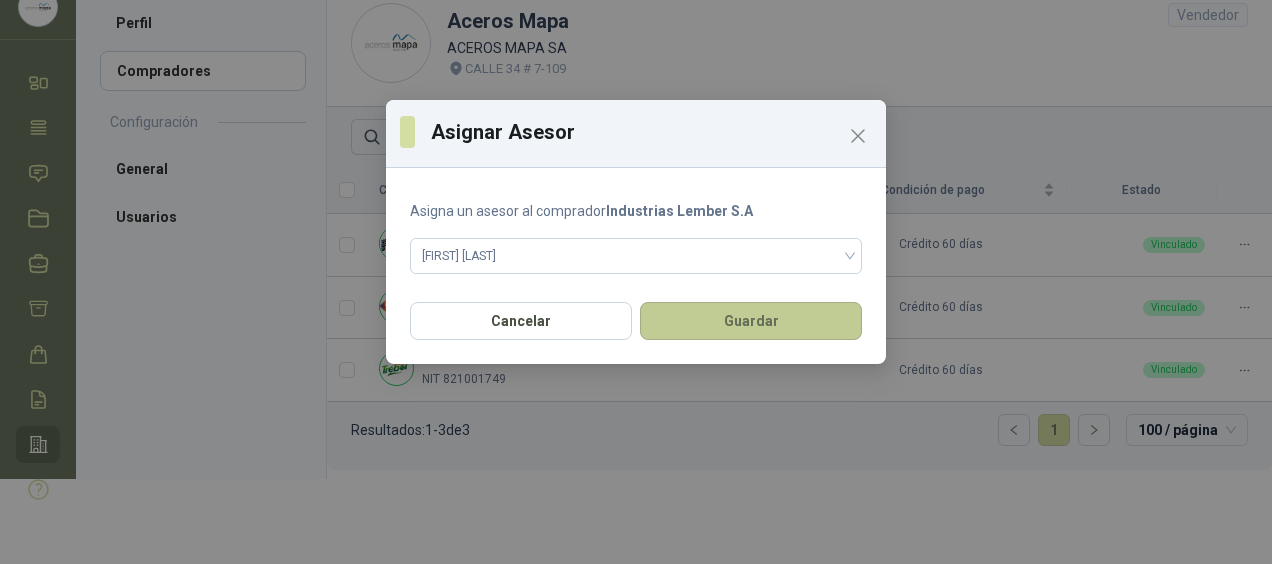 click on "Guardar" at bounding box center (751, 321) 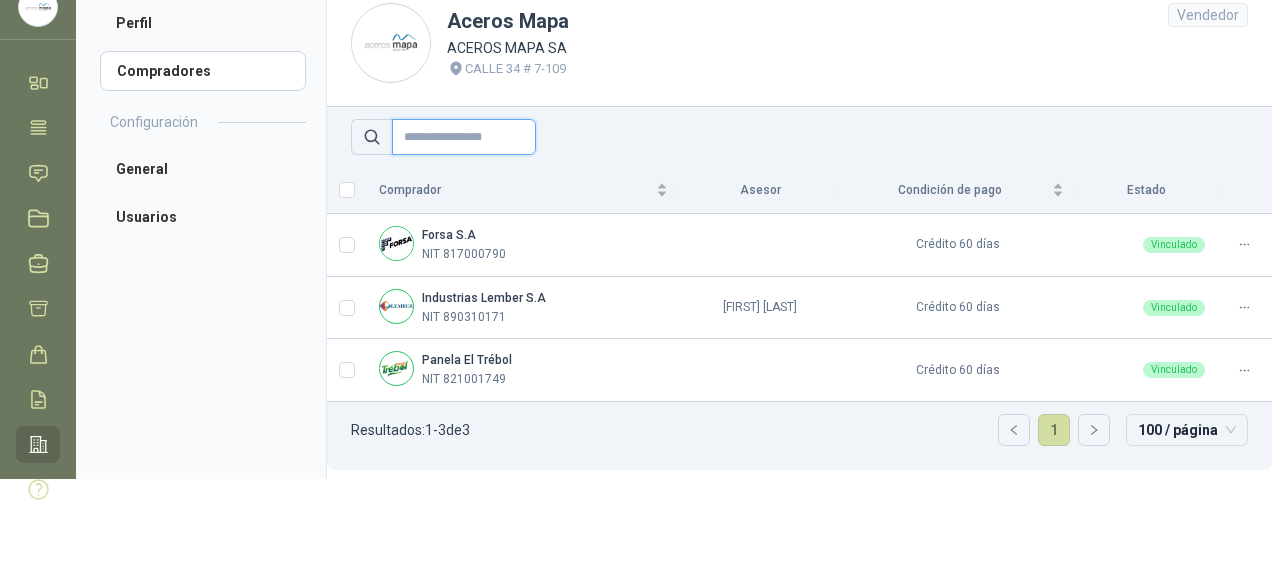 click at bounding box center (464, 137) 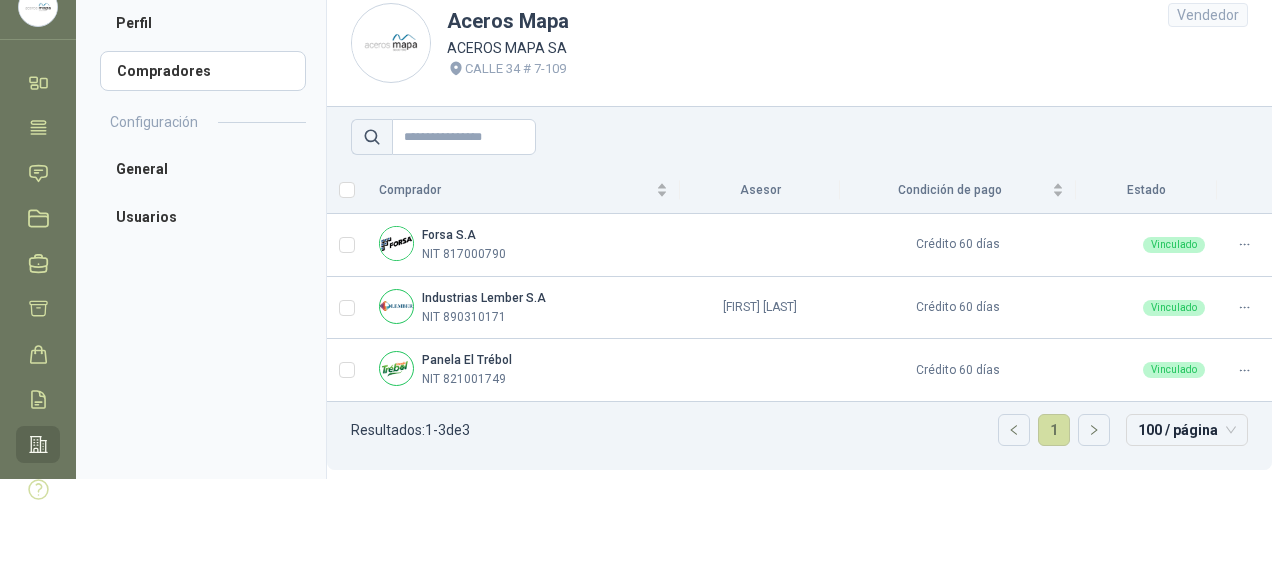 click on "Aceros Mapa   ACEROS MAPA SA CALLE 34 # 7-109 Vendedor" at bounding box center (799, 43) 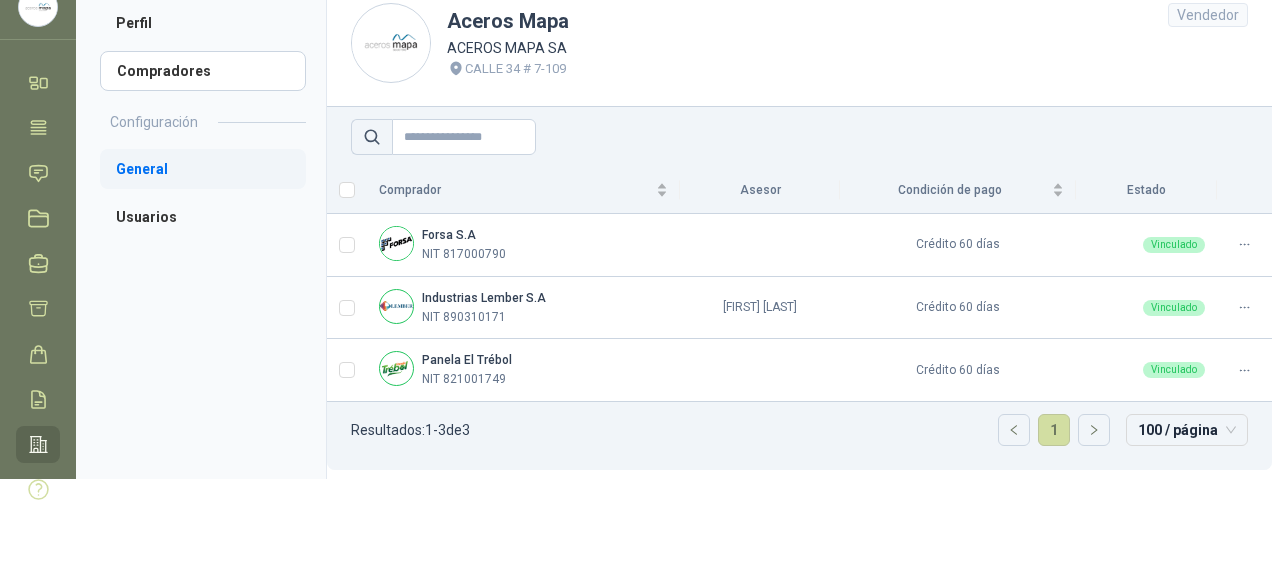 click on "General" at bounding box center [203, 169] 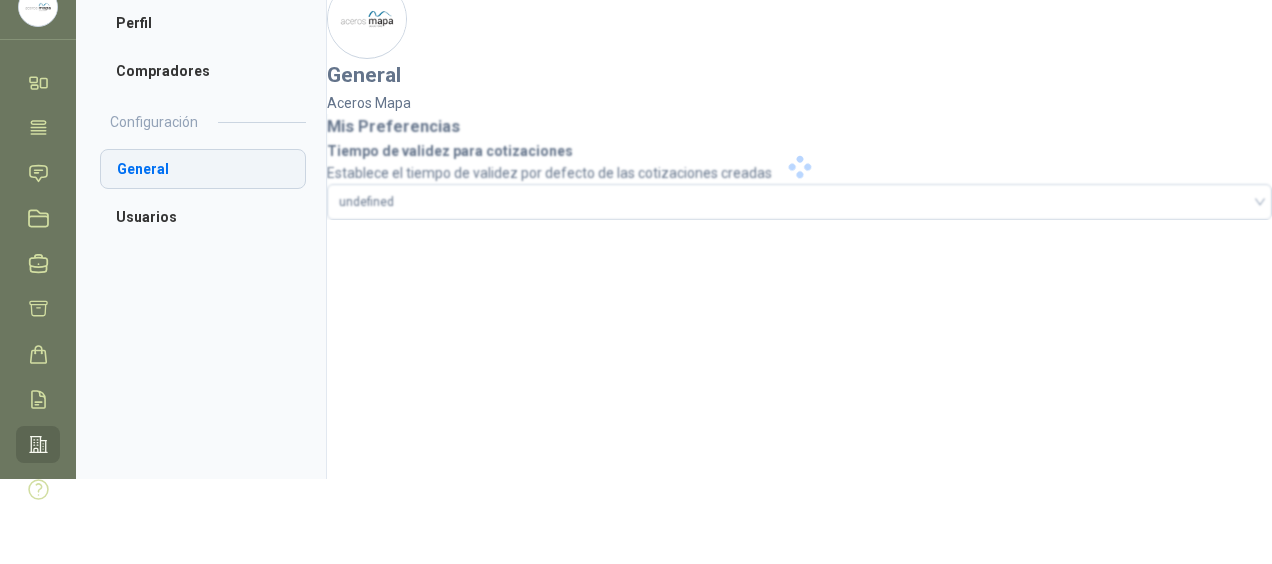 scroll, scrollTop: 64, scrollLeft: 0, axis: vertical 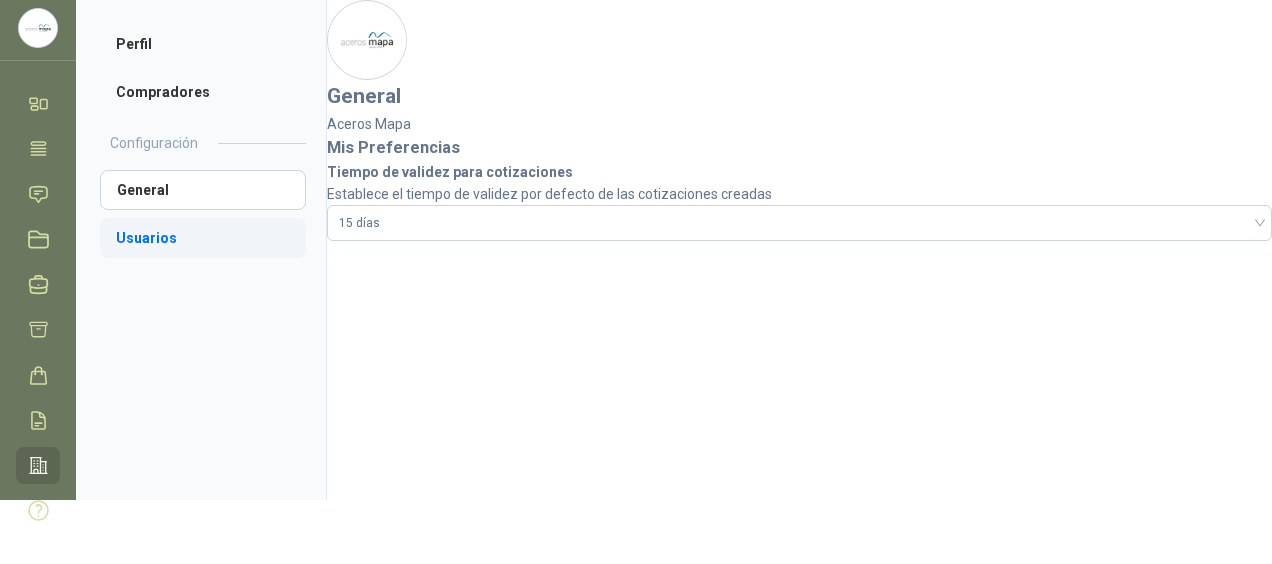 click on "Usuarios" at bounding box center (203, 238) 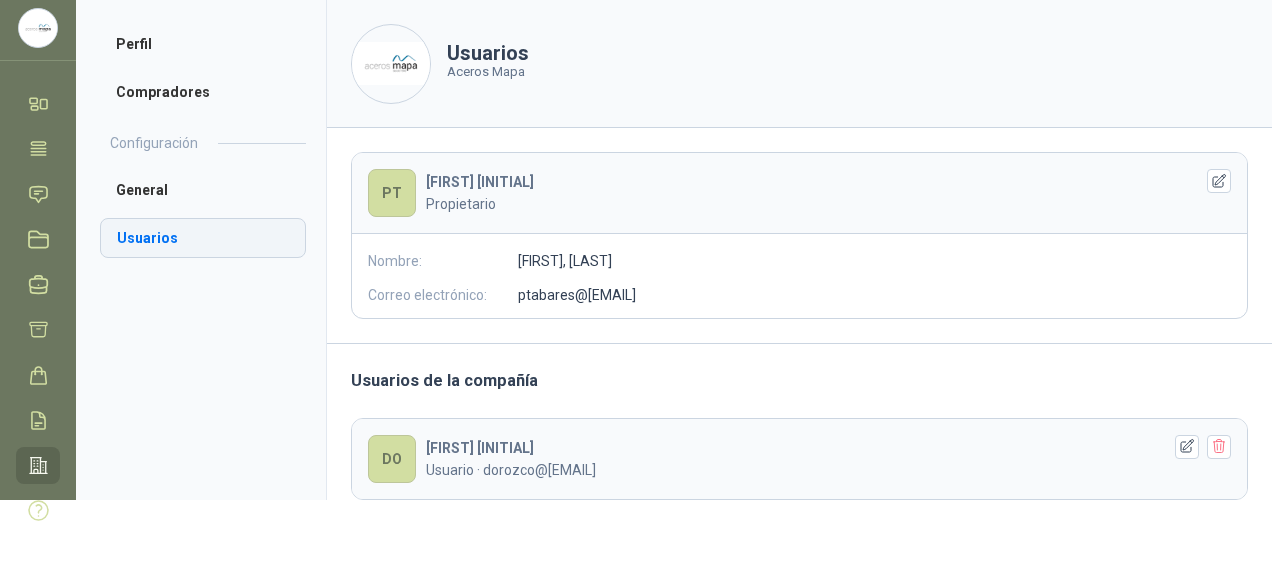 click on "Usuarios" at bounding box center (203, 238) 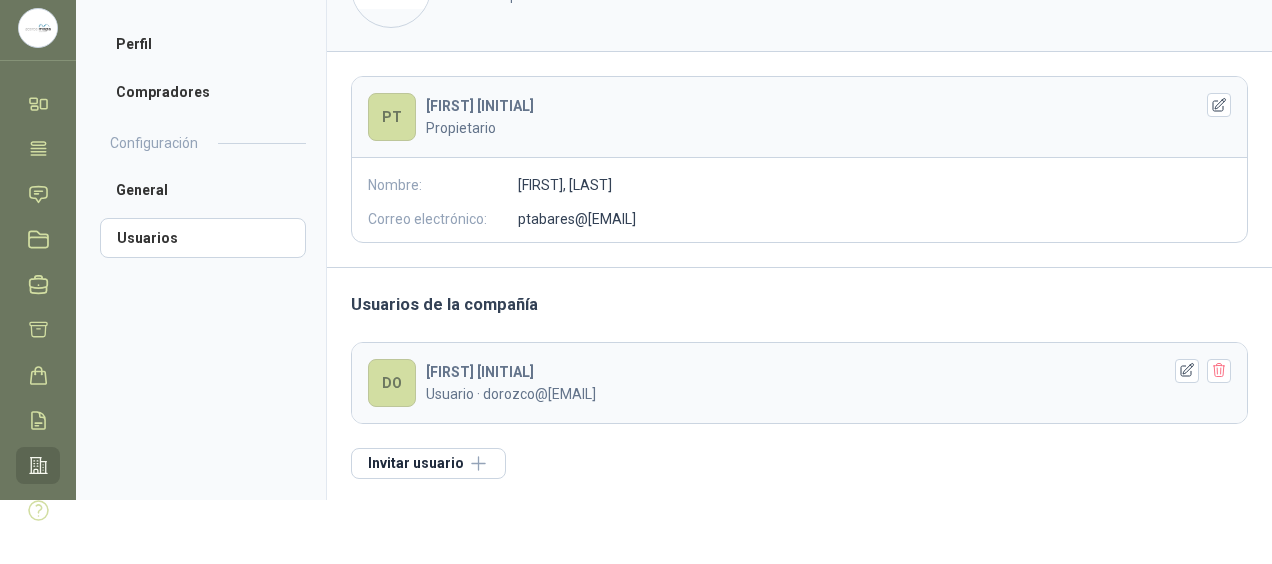scroll, scrollTop: 0, scrollLeft: 0, axis: both 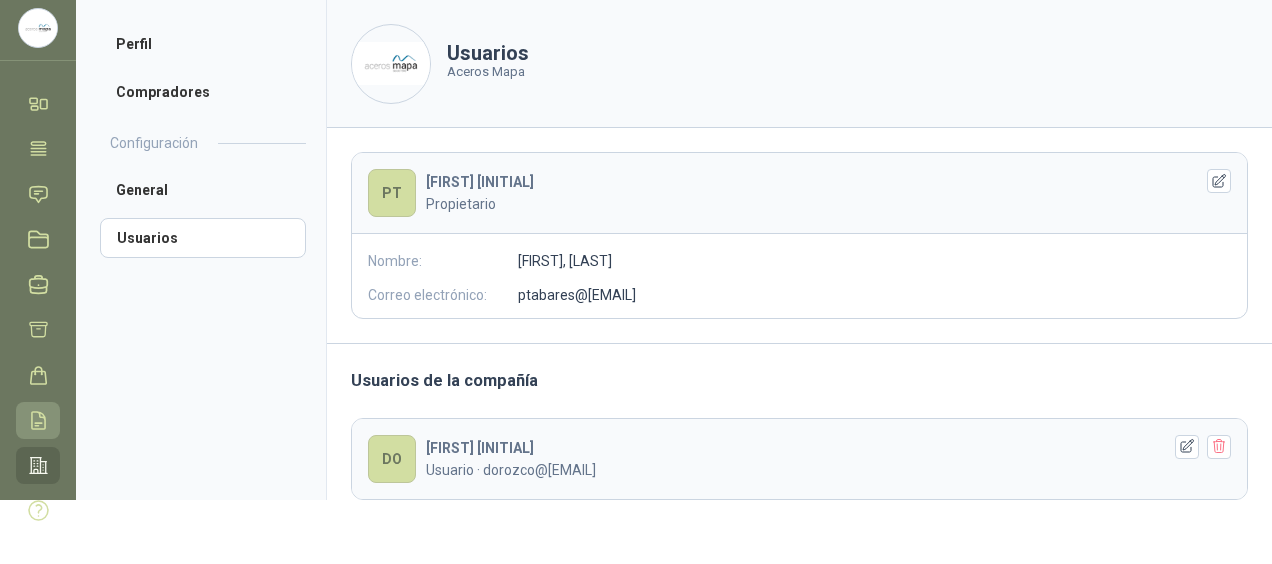 click at bounding box center (38, 420) 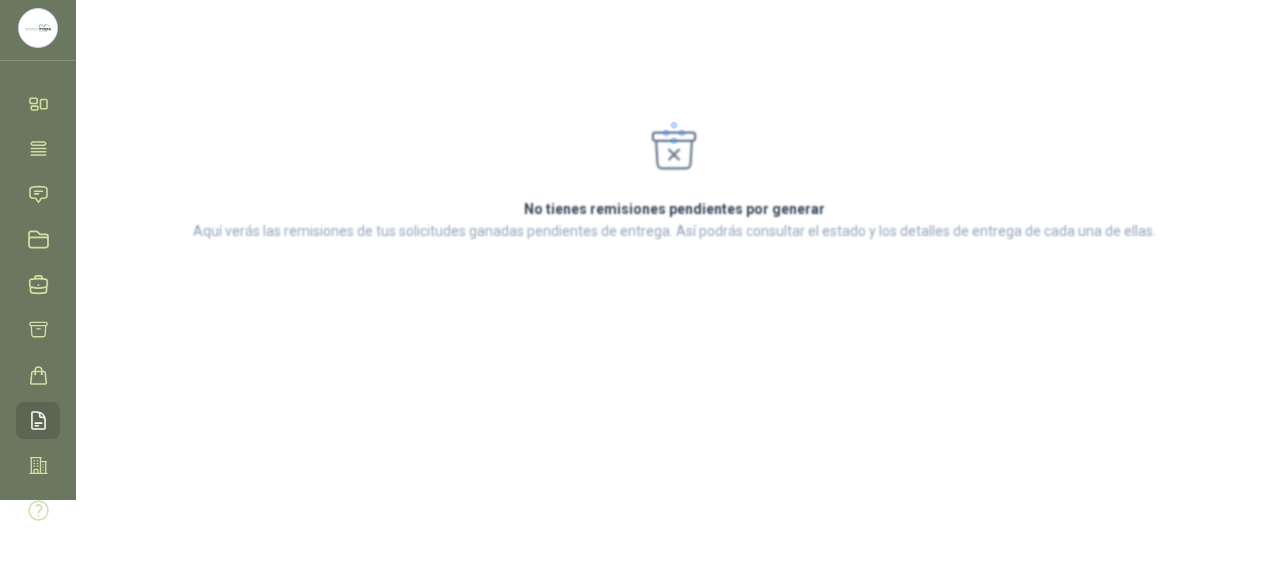 scroll, scrollTop: 0, scrollLeft: 0, axis: both 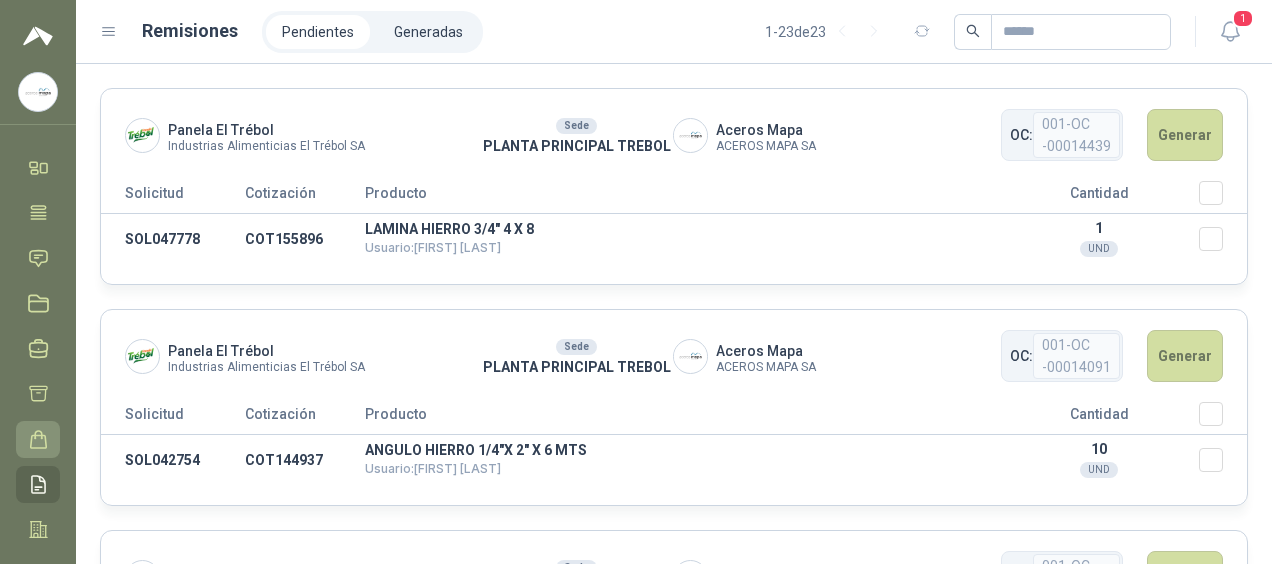 click at bounding box center (38, 439) 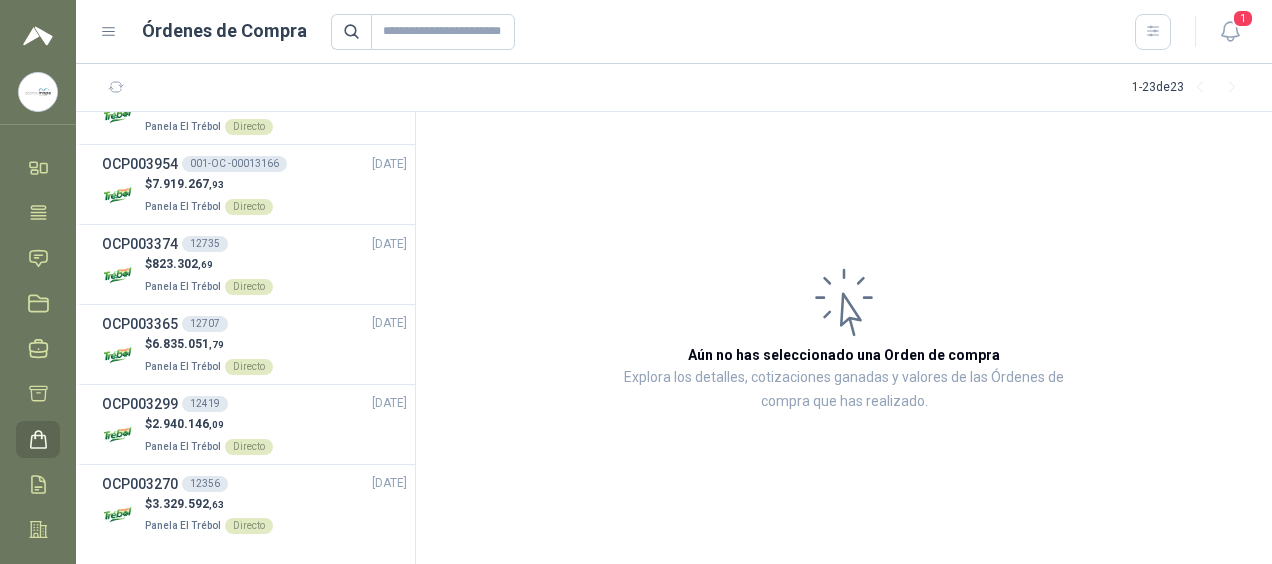 scroll, scrollTop: 0, scrollLeft: 0, axis: both 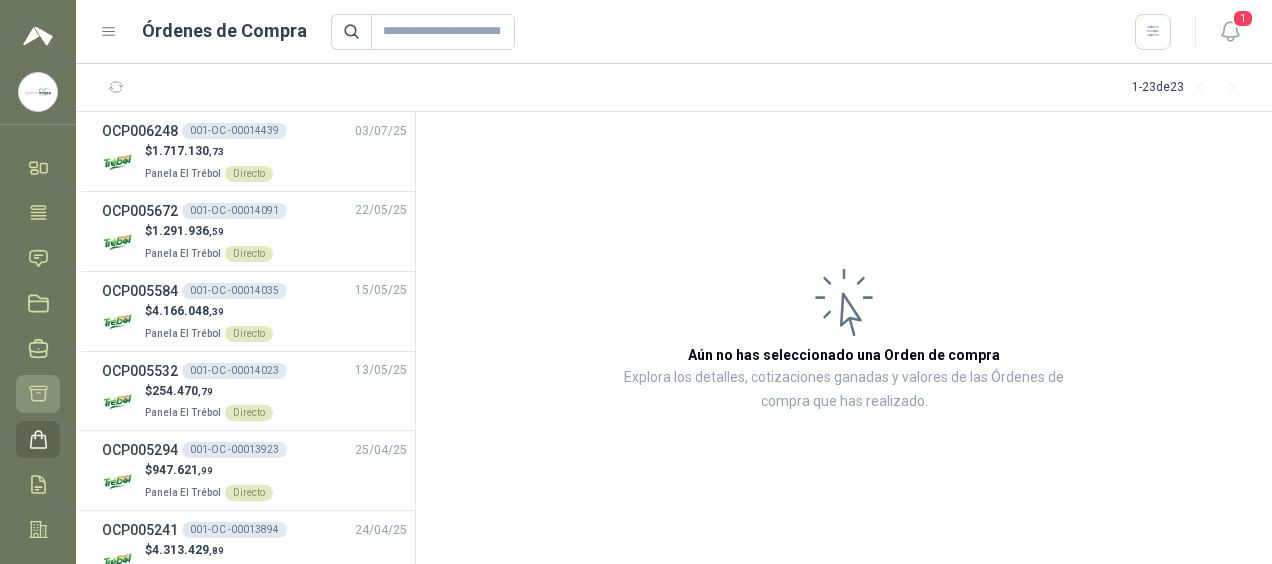 click at bounding box center (38, 393) 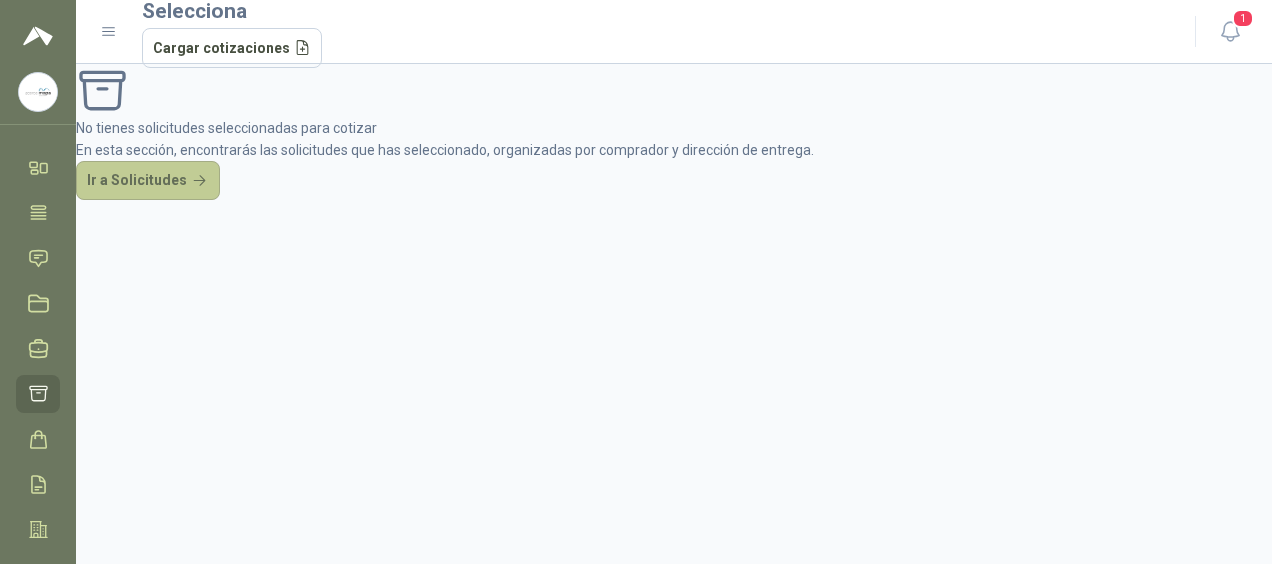 click on "Ir a Solicitudes" at bounding box center (148, 181) 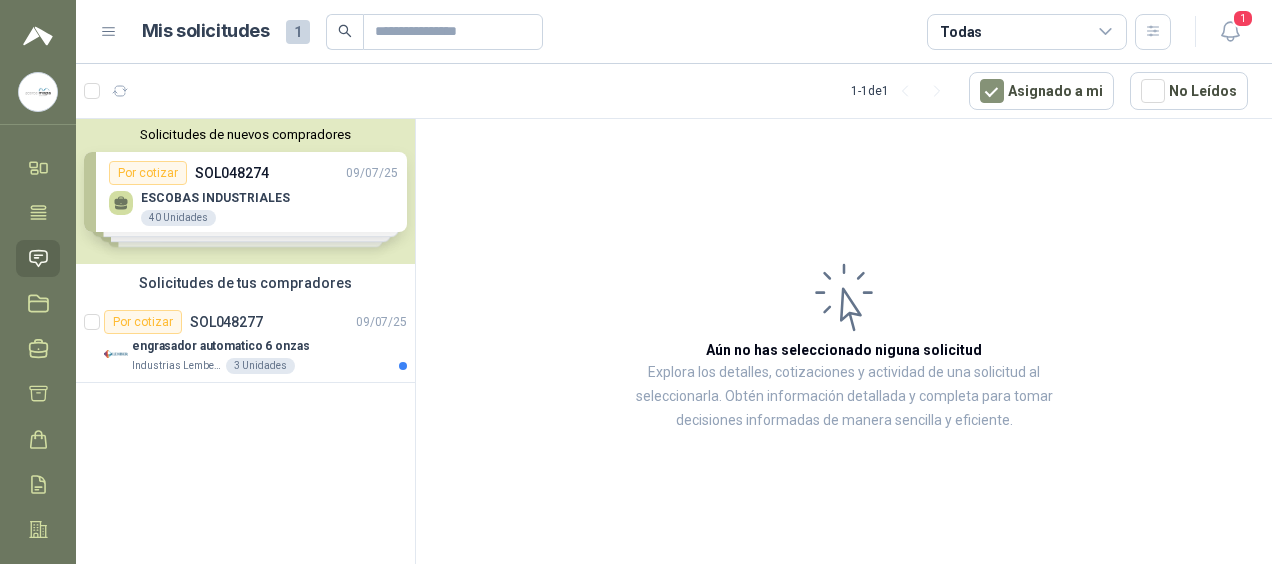 click on "Por cotizar SOL048274 09/07/25   ESCOBAS INDUSTRIALES 40   Unidades Por cotizar SOL048202 08/07/25   TUBO 4 " X 1/8  REDONDO DE ACERO 4   Unidades Por cotizar SOL048110 07/07/25   WINCHE DE 500KG 1   Unidades Por cotizar SOL04100 07/07/25   SIKA TOP 121 4   Bultos ¿Quieres recibir  cientos de solicitudes de compra  como estas todos los días? Agenda una reunión" at bounding box center [245, 191] 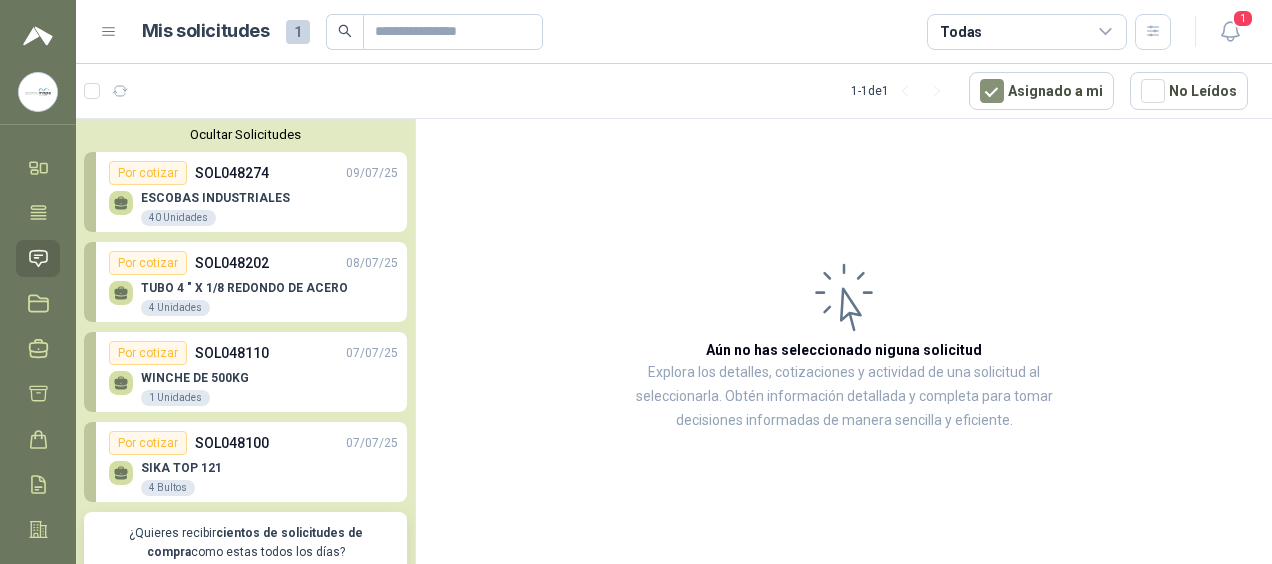 click on "TUBO 4 " X 1/8  REDONDO DE ACERO 4   Unidades" at bounding box center (244, 299) 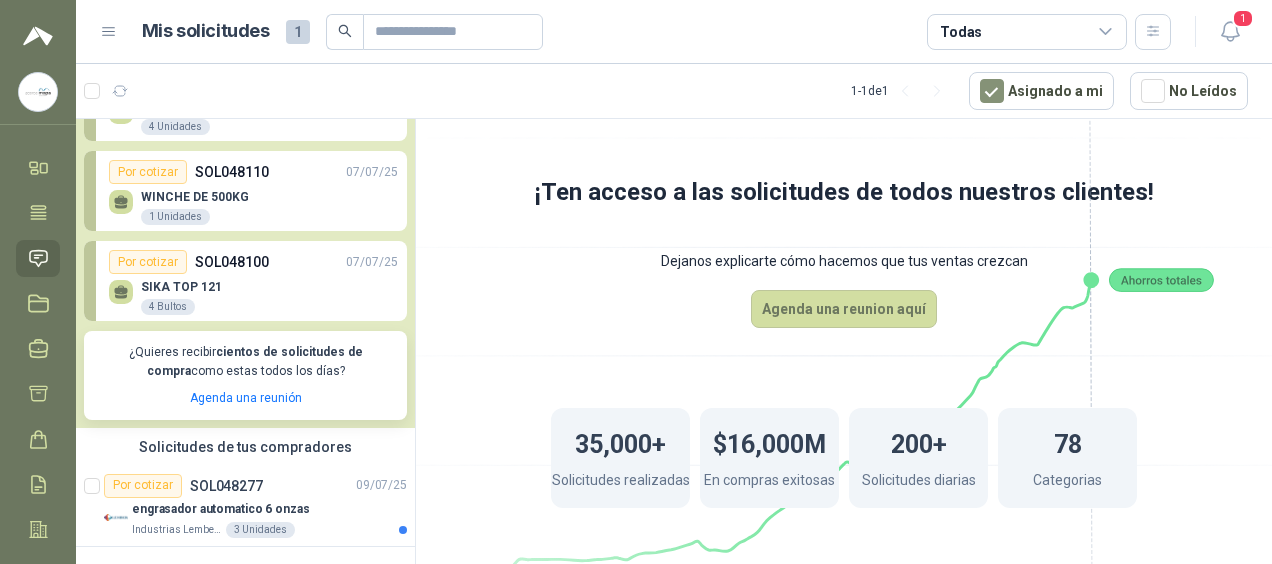 scroll, scrollTop: 185, scrollLeft: 0, axis: vertical 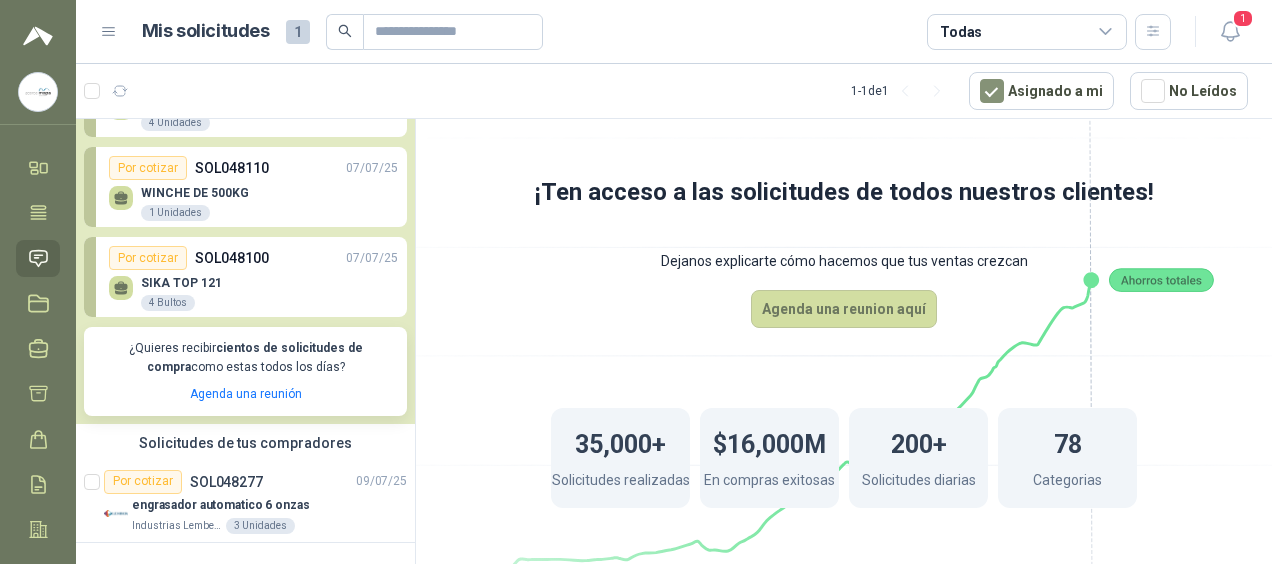 click on "SOL048100" at bounding box center (232, 258) 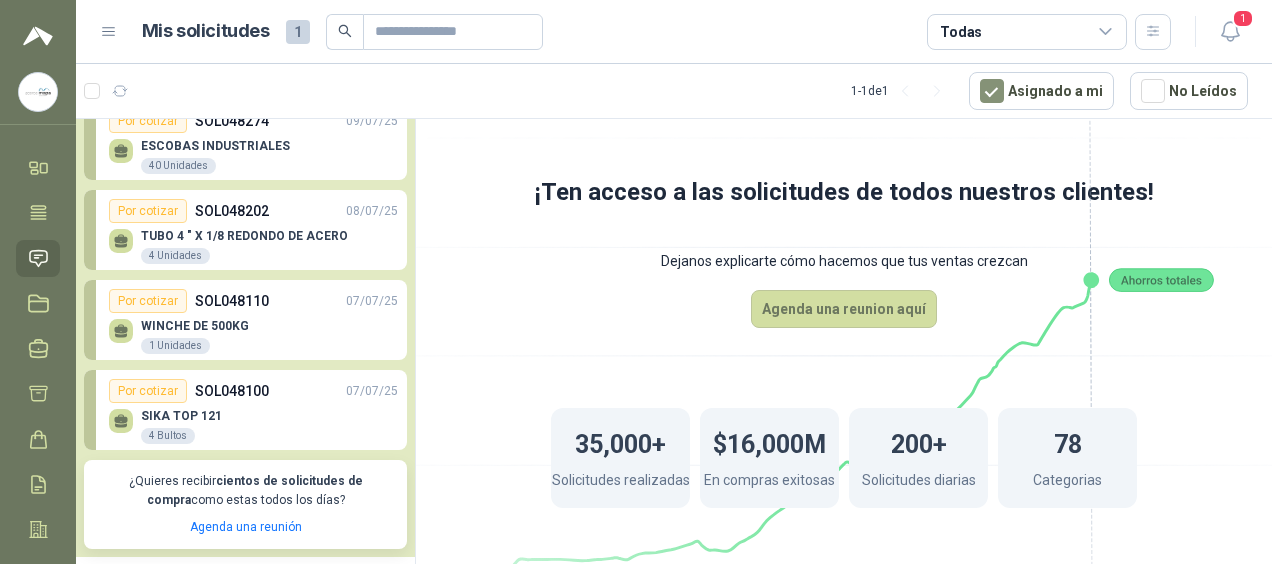 scroll, scrollTop: 46, scrollLeft: 0, axis: vertical 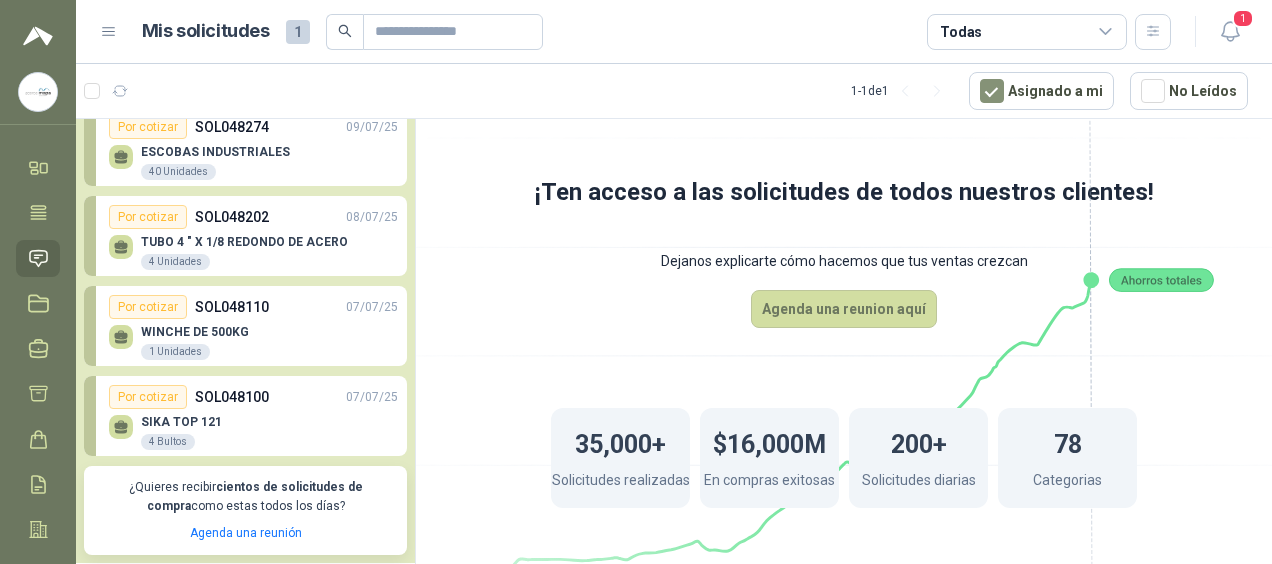 click on "TUBO 4 " X 1/8  REDONDO DE ACERO" at bounding box center [244, 242] 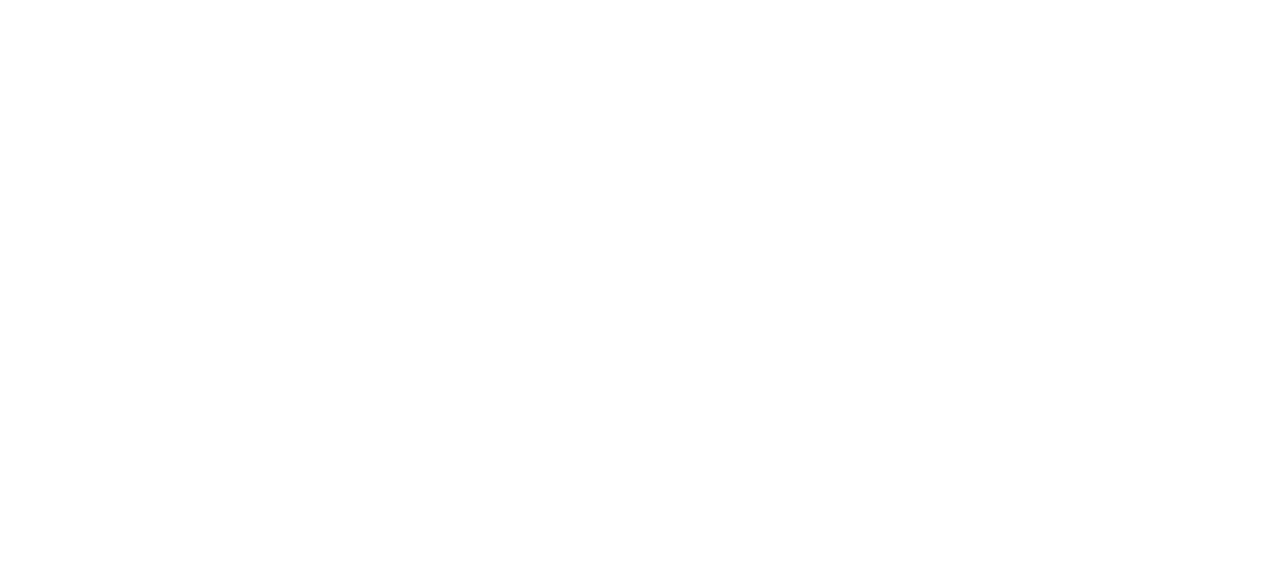 scroll, scrollTop: 0, scrollLeft: 0, axis: both 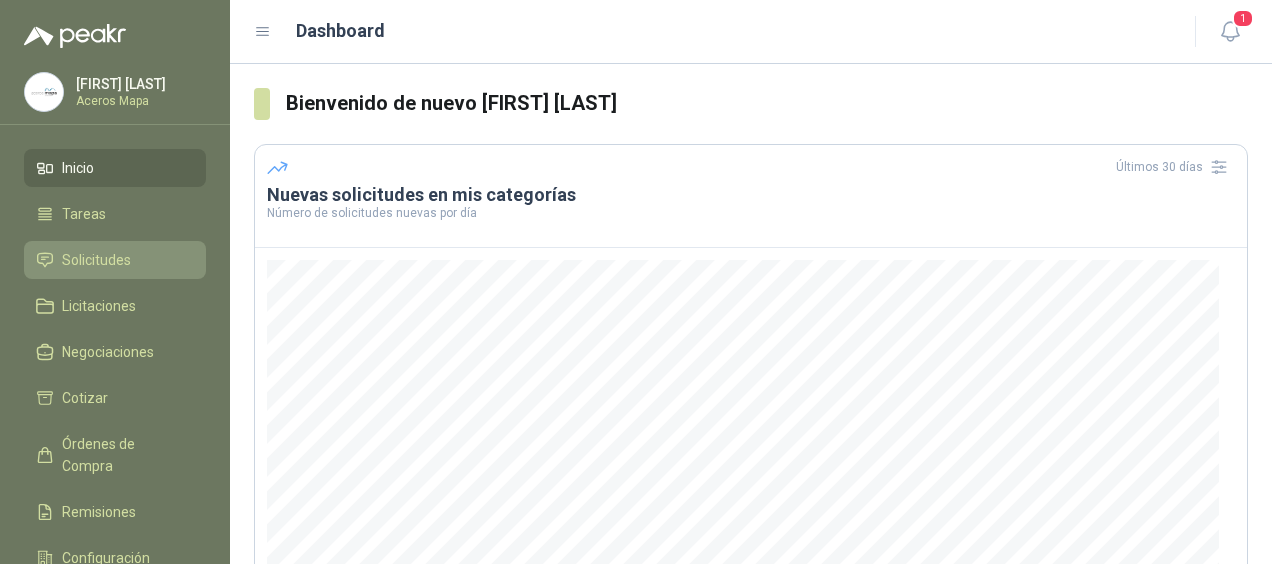click on "Solicitudes" at bounding box center [96, 260] 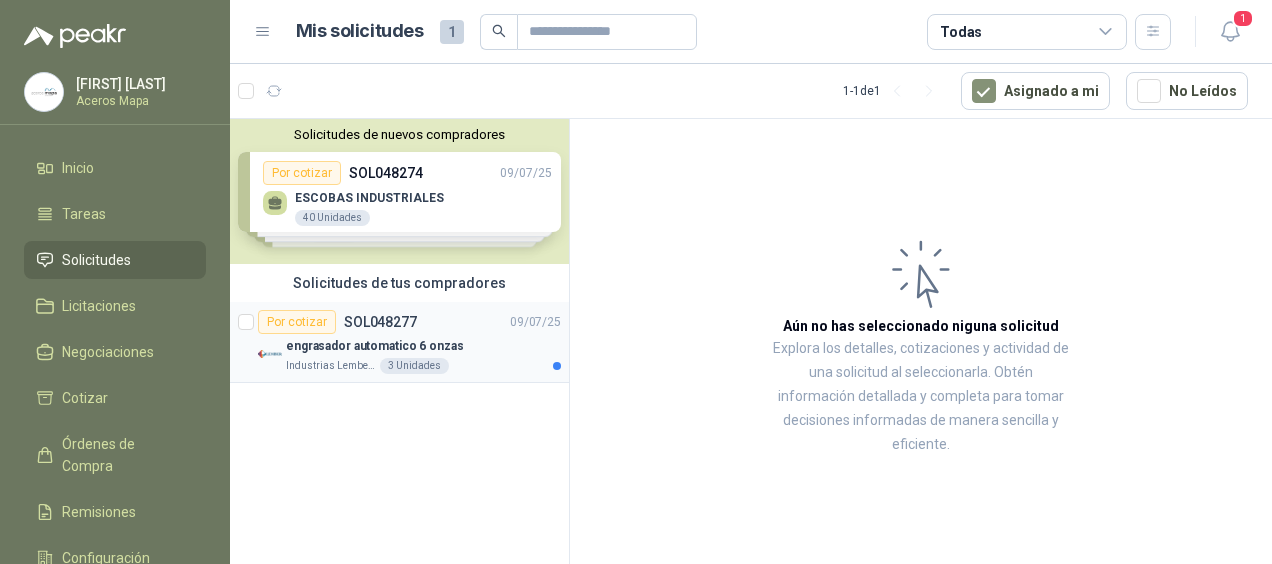 click on "engrasador automatico 6 onzas" at bounding box center [375, 346] 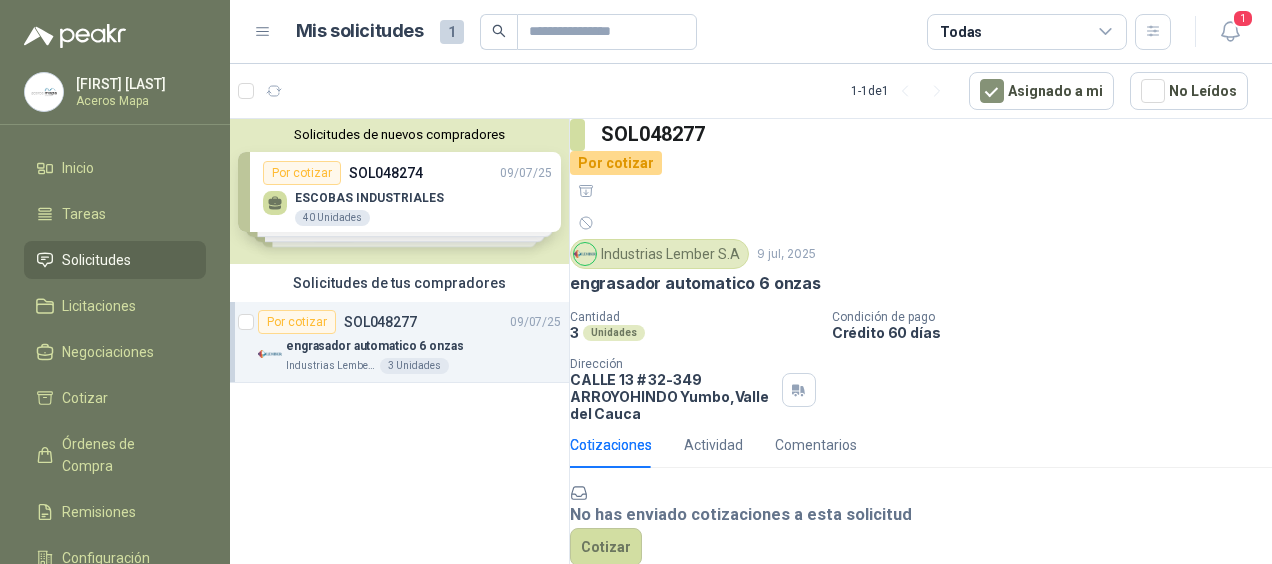 scroll, scrollTop: 85, scrollLeft: 0, axis: vertical 